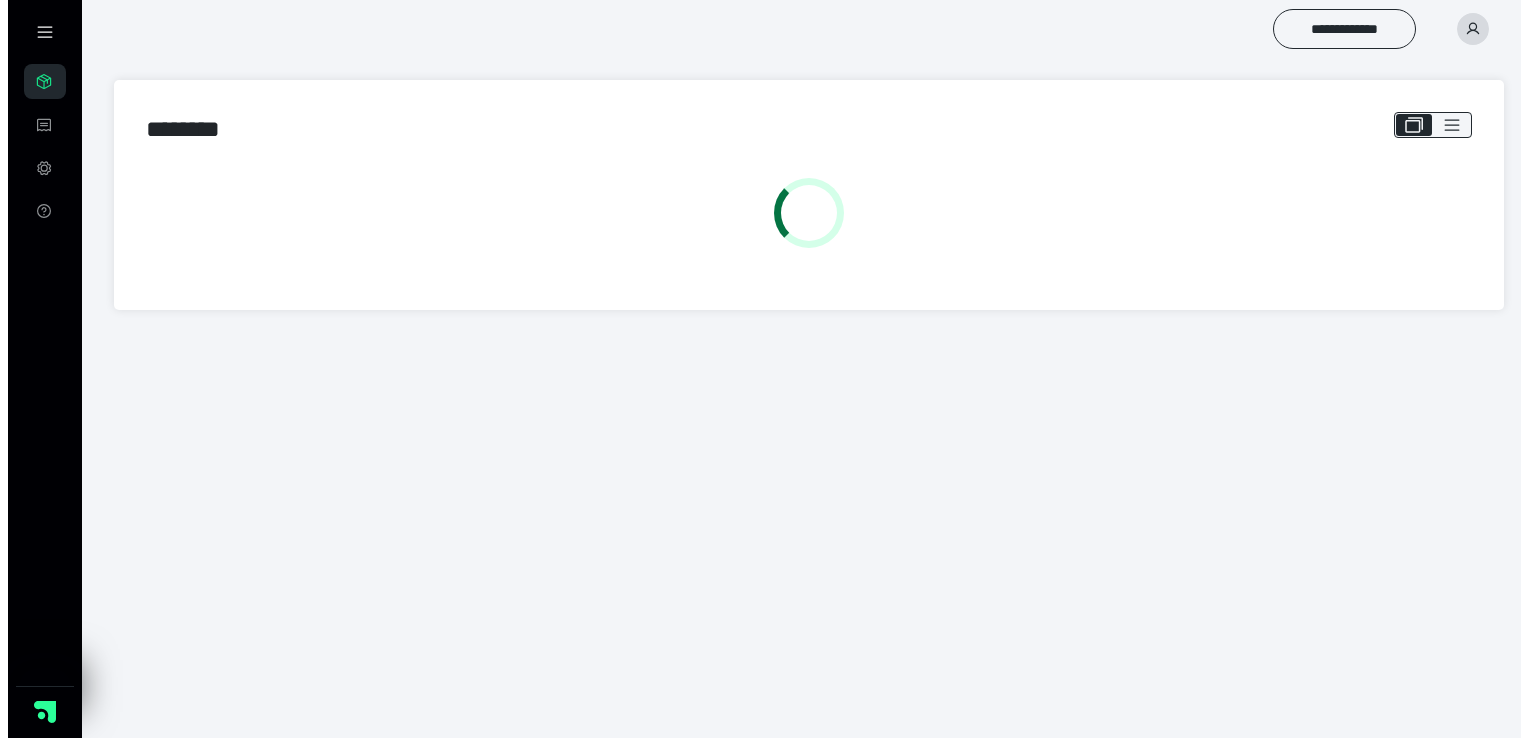 scroll, scrollTop: 0, scrollLeft: 0, axis: both 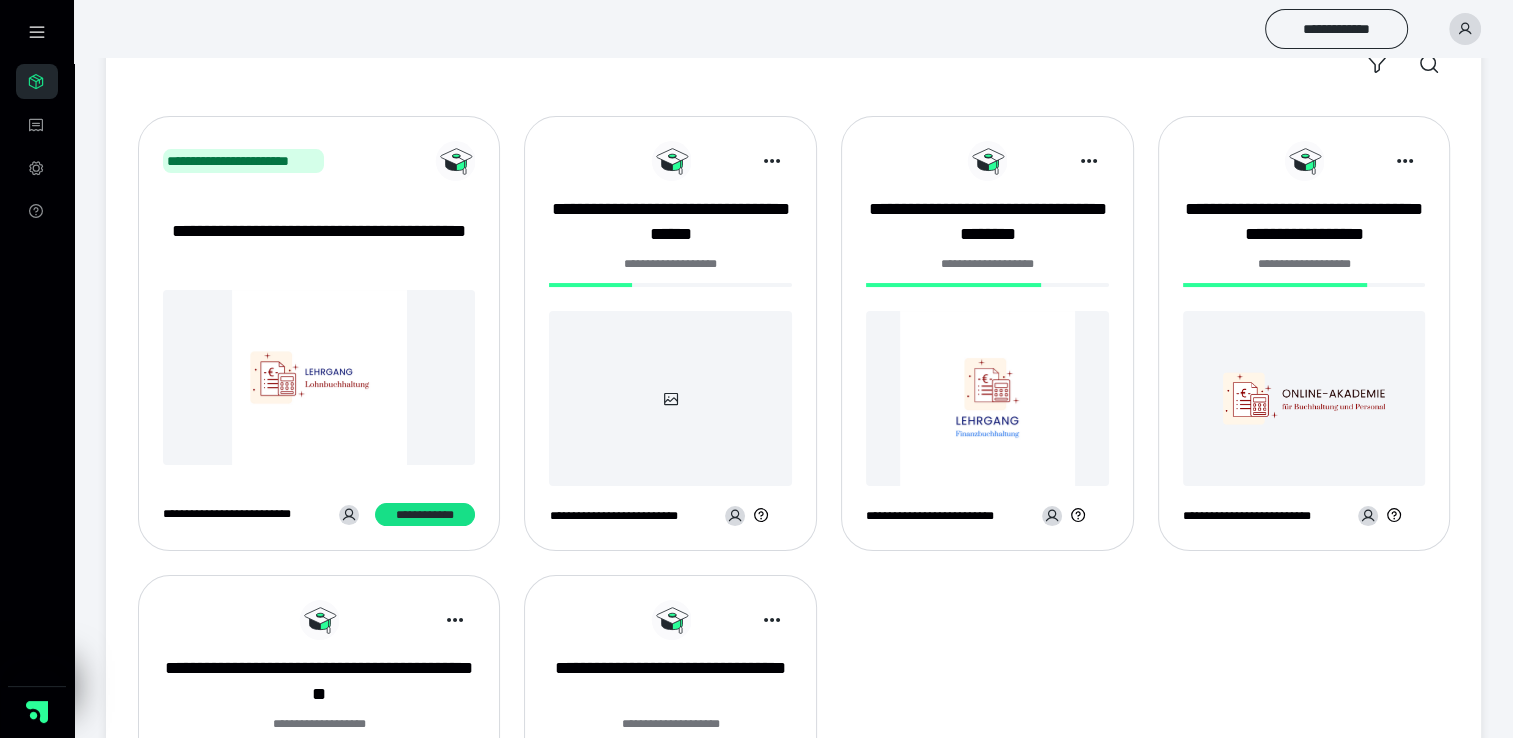 click at bounding box center [670, 398] 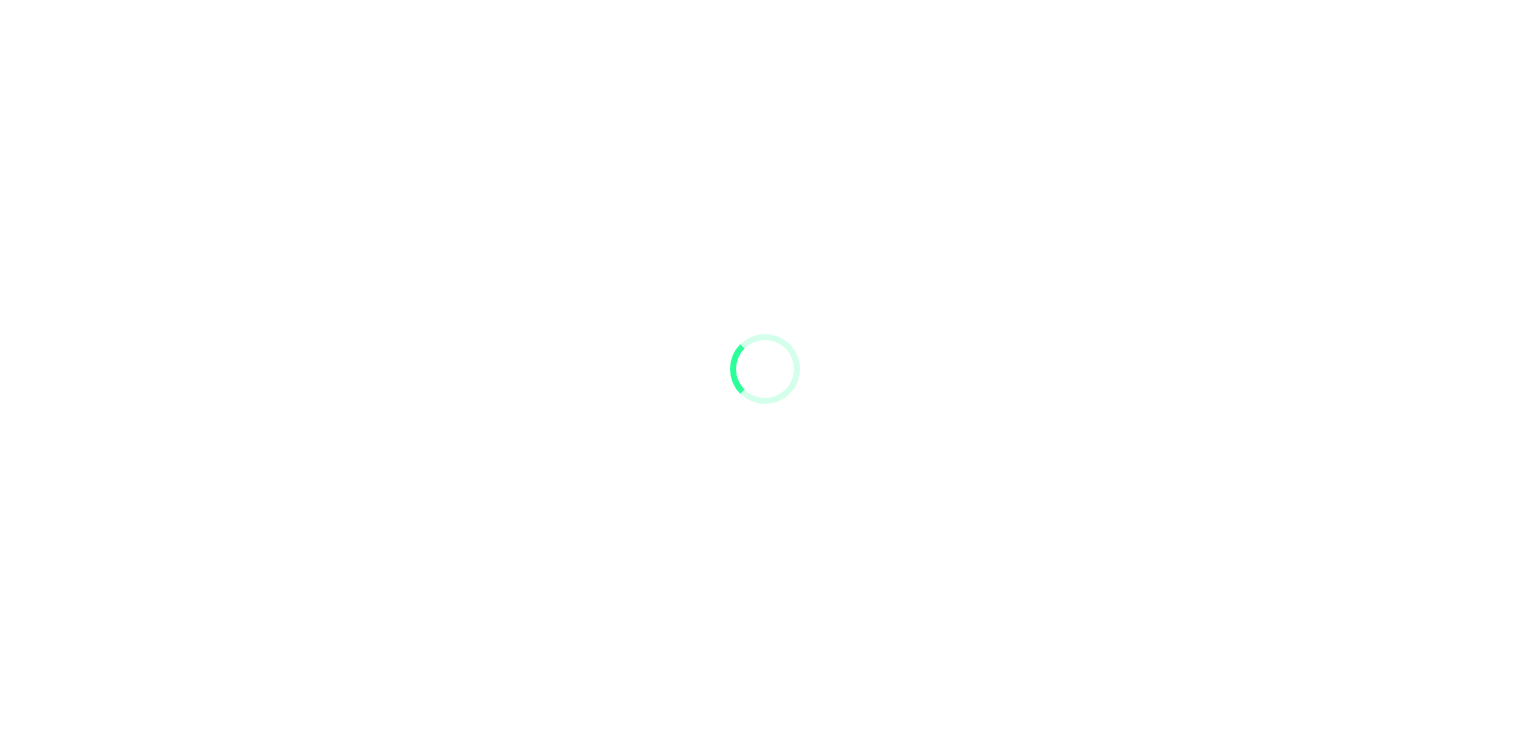 scroll, scrollTop: 0, scrollLeft: 0, axis: both 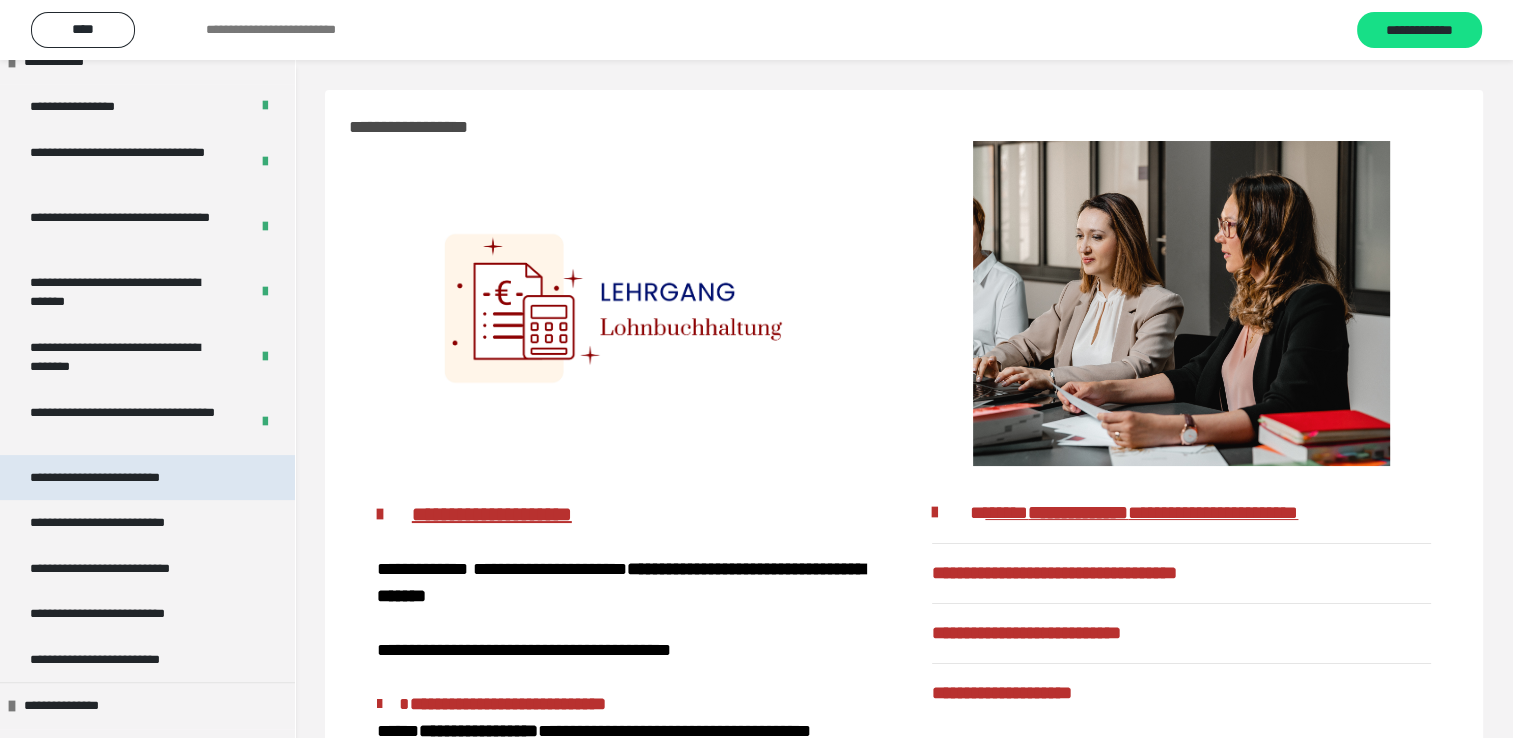 click on "**********" at bounding box center (124, 478) 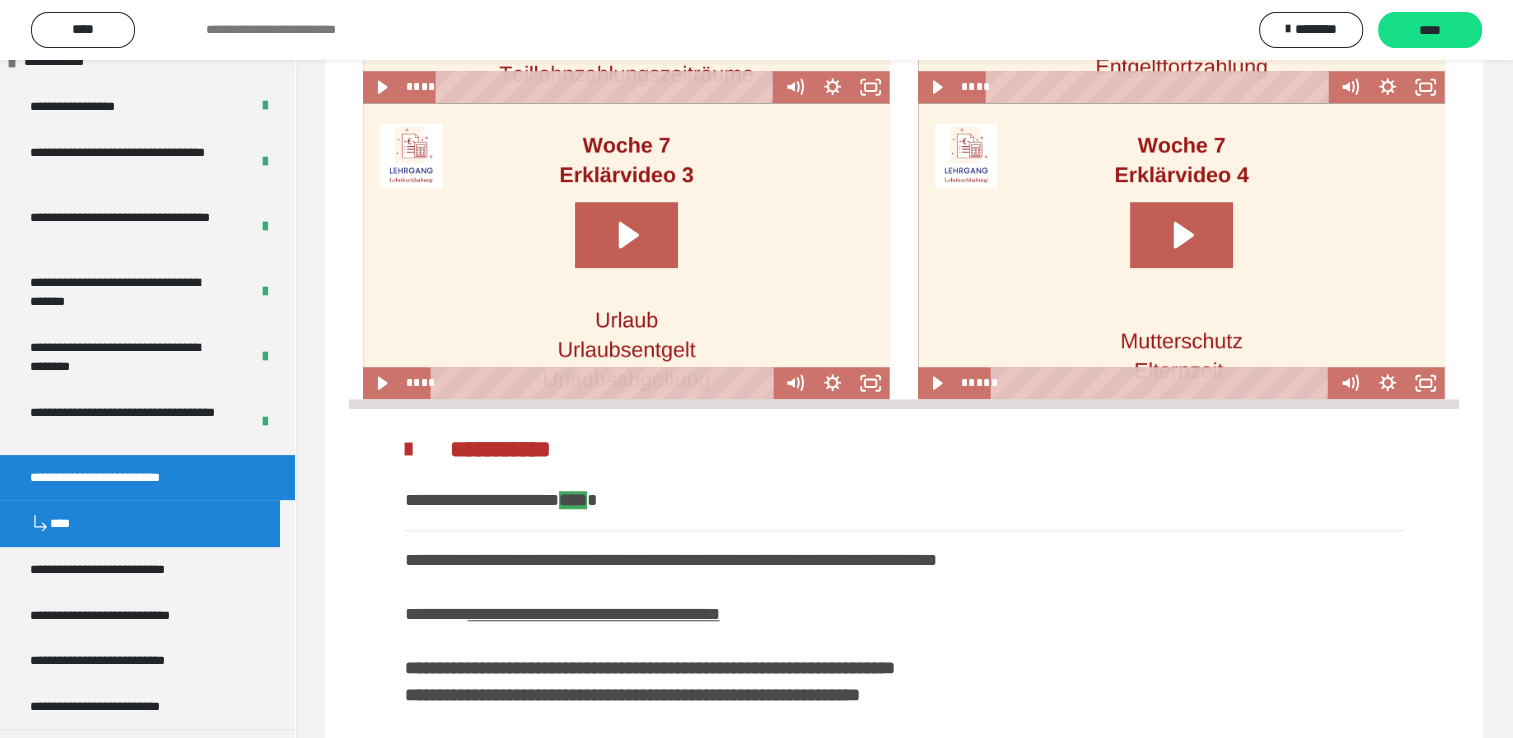 scroll, scrollTop: 1501, scrollLeft: 0, axis: vertical 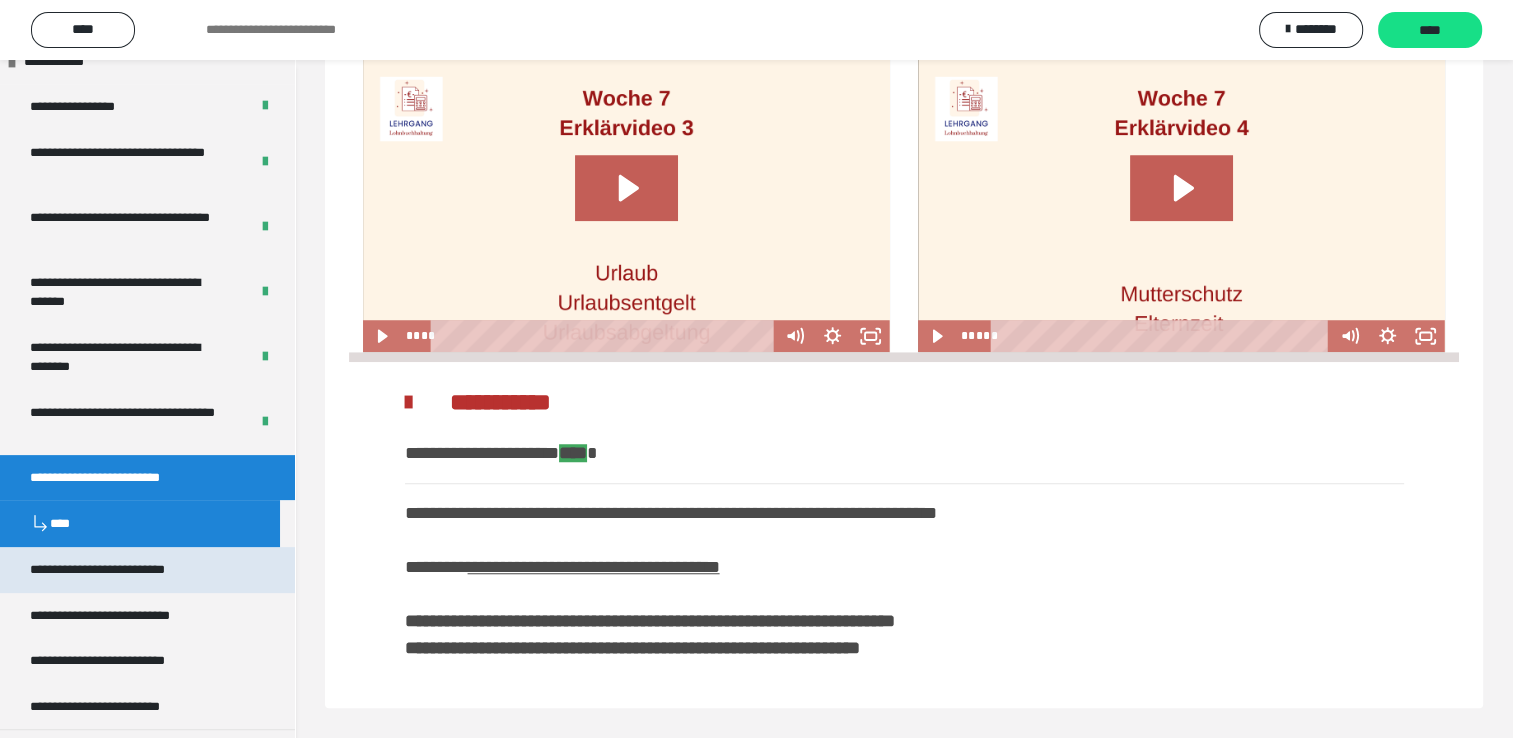 click on "**********" at bounding box center [126, 570] 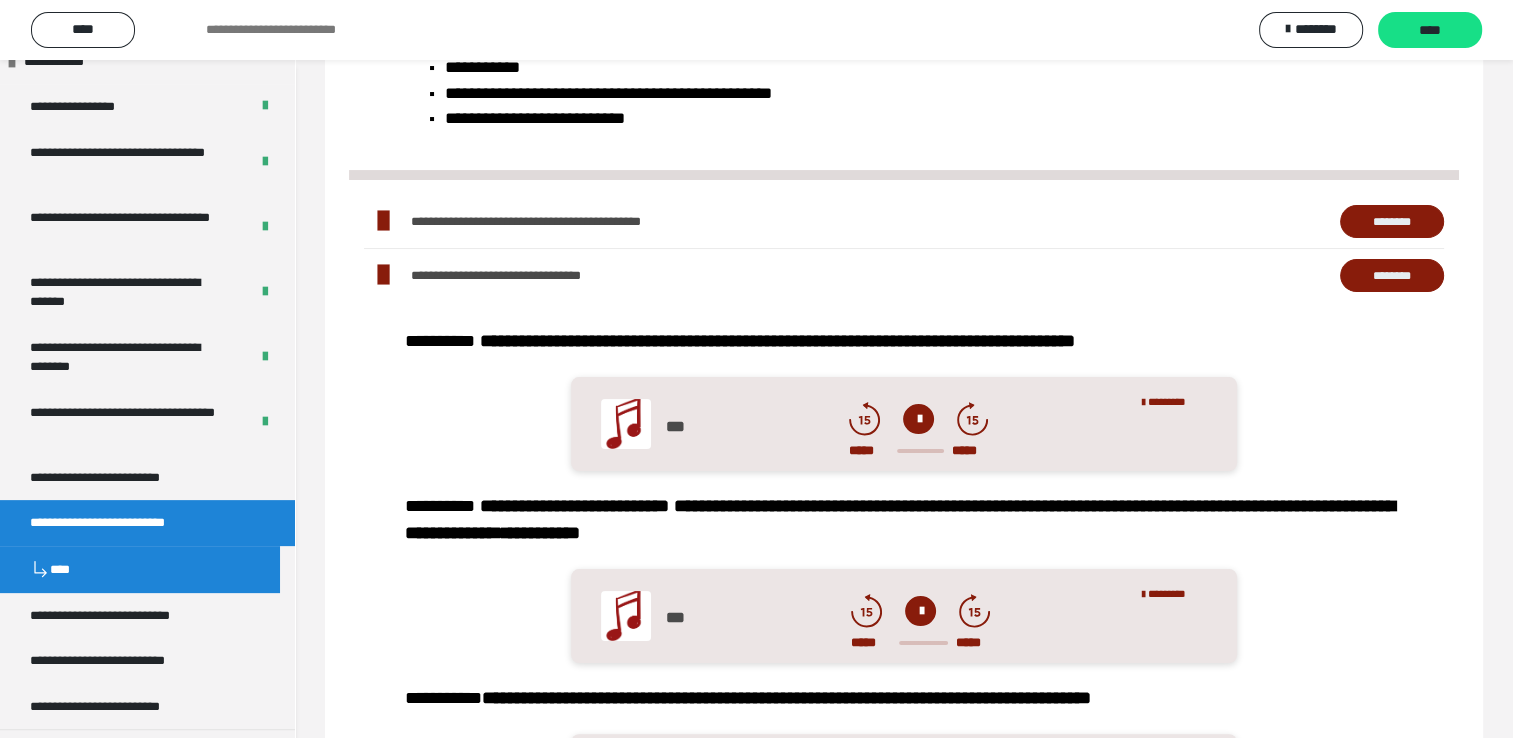 scroll, scrollTop: 196, scrollLeft: 0, axis: vertical 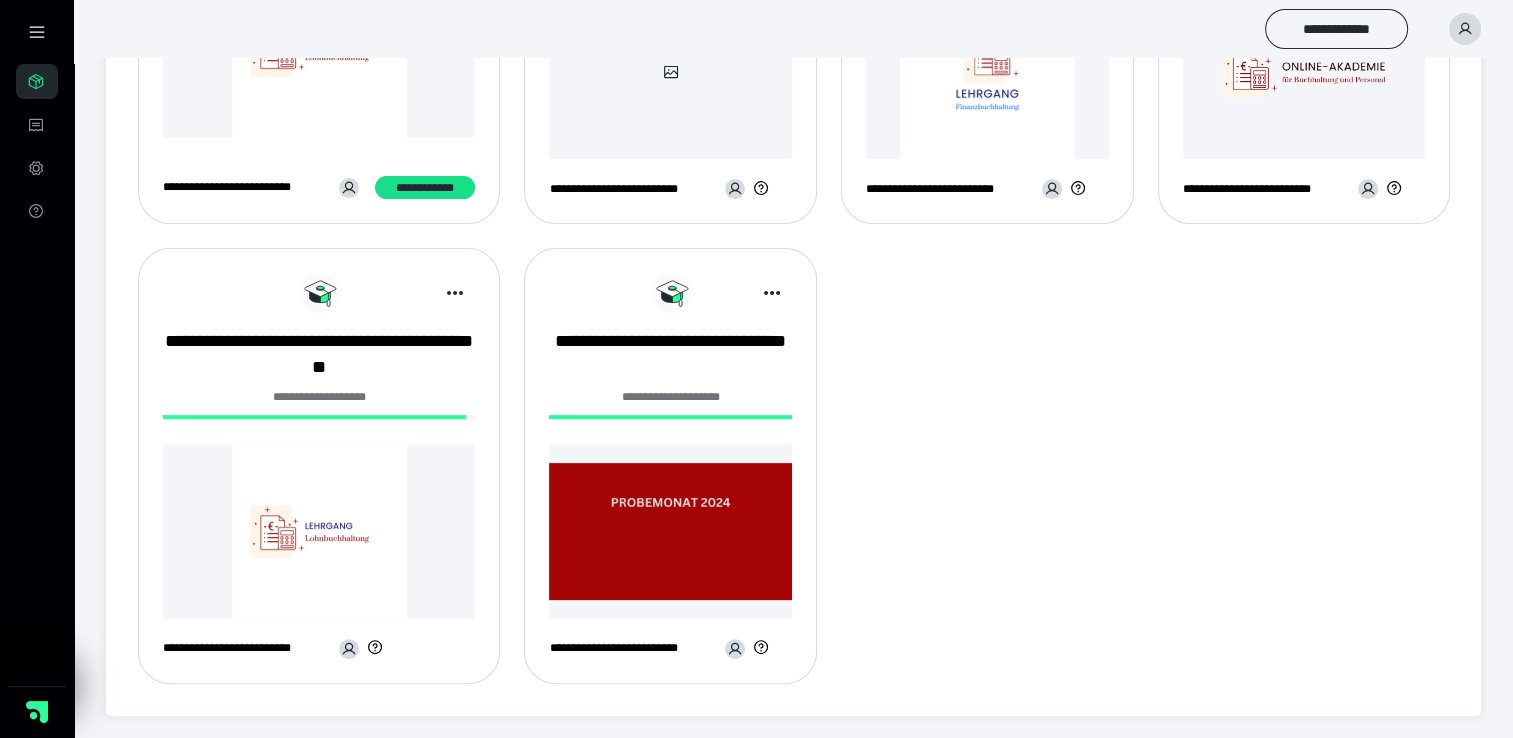 click at bounding box center (319, 531) 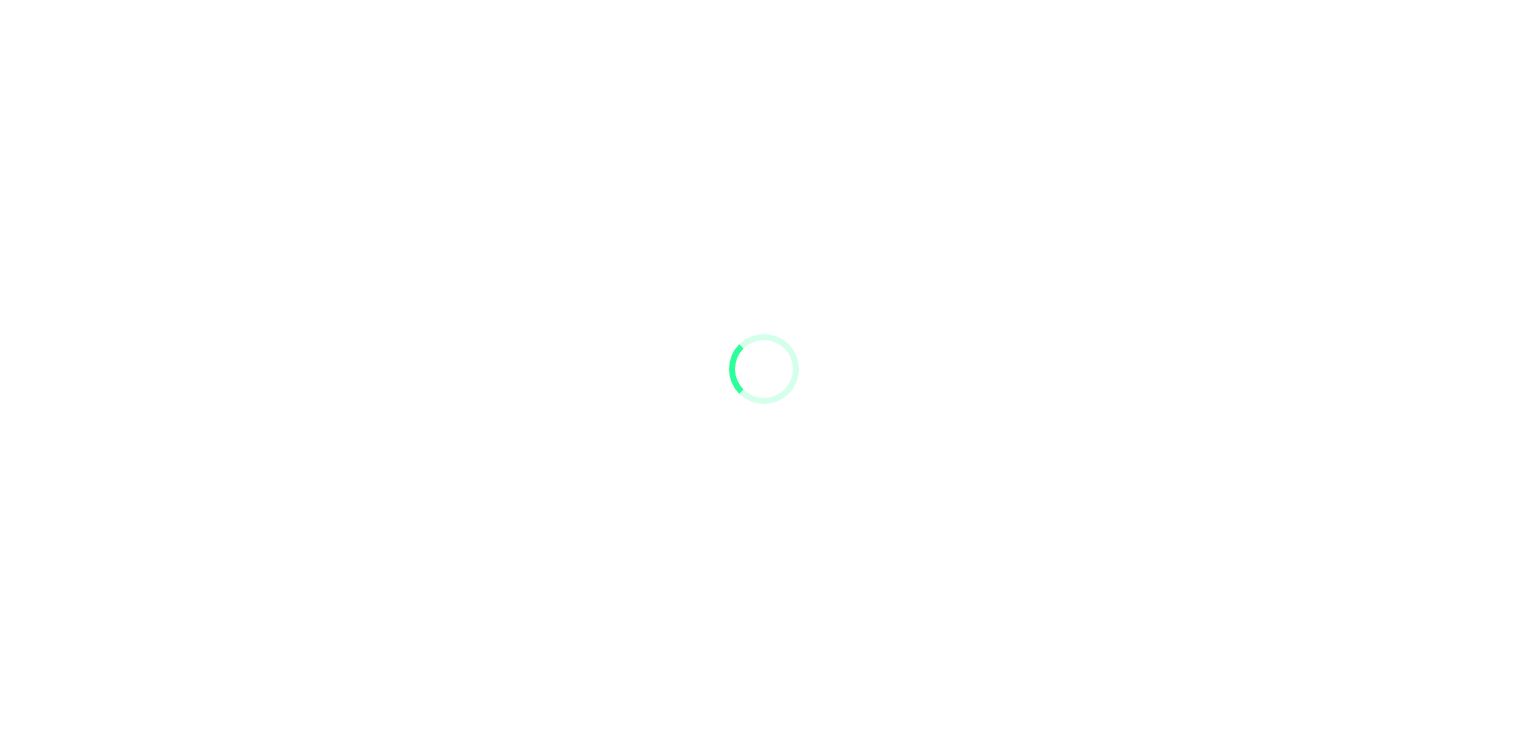 scroll, scrollTop: 0, scrollLeft: 0, axis: both 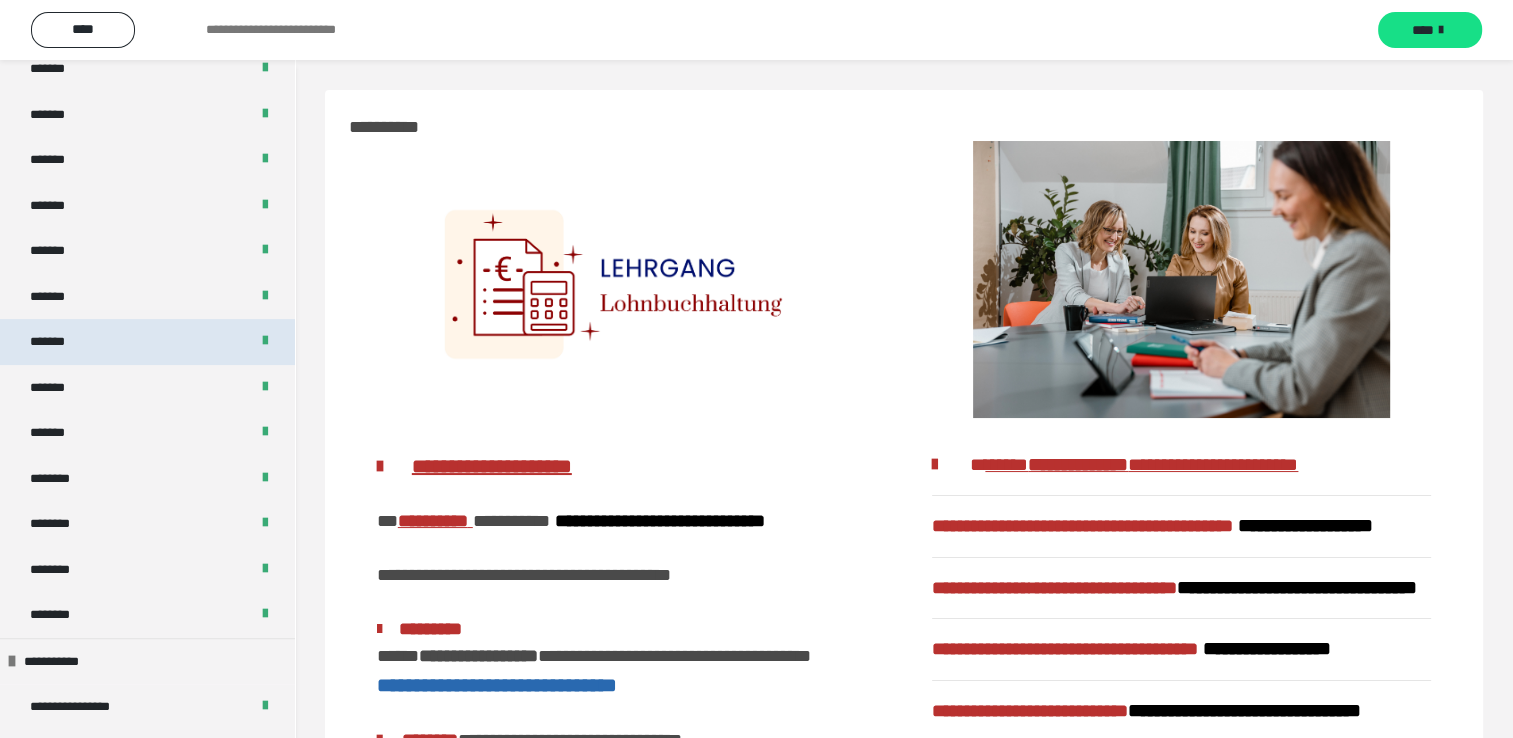 click on "*******" at bounding box center [147, 342] 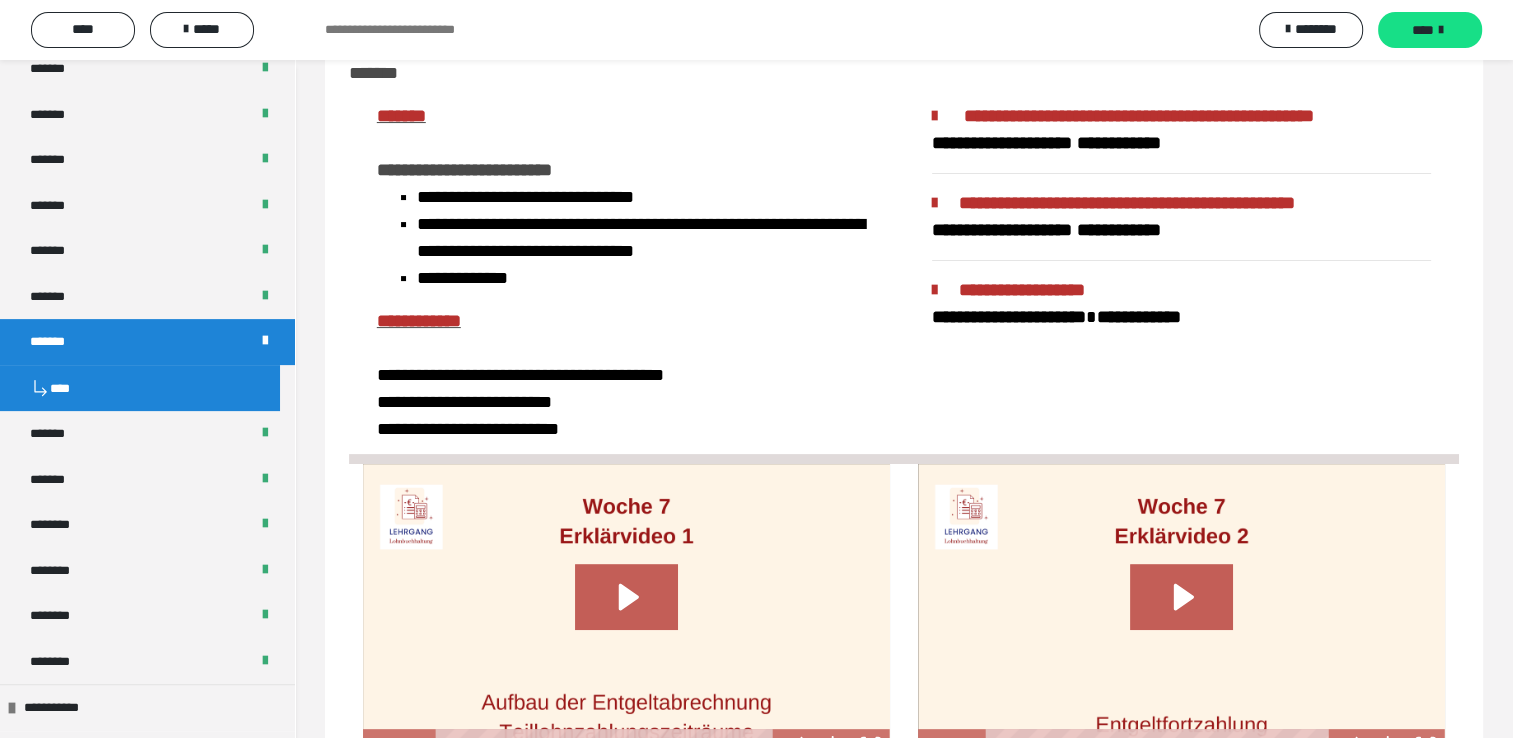 scroll, scrollTop: 600, scrollLeft: 0, axis: vertical 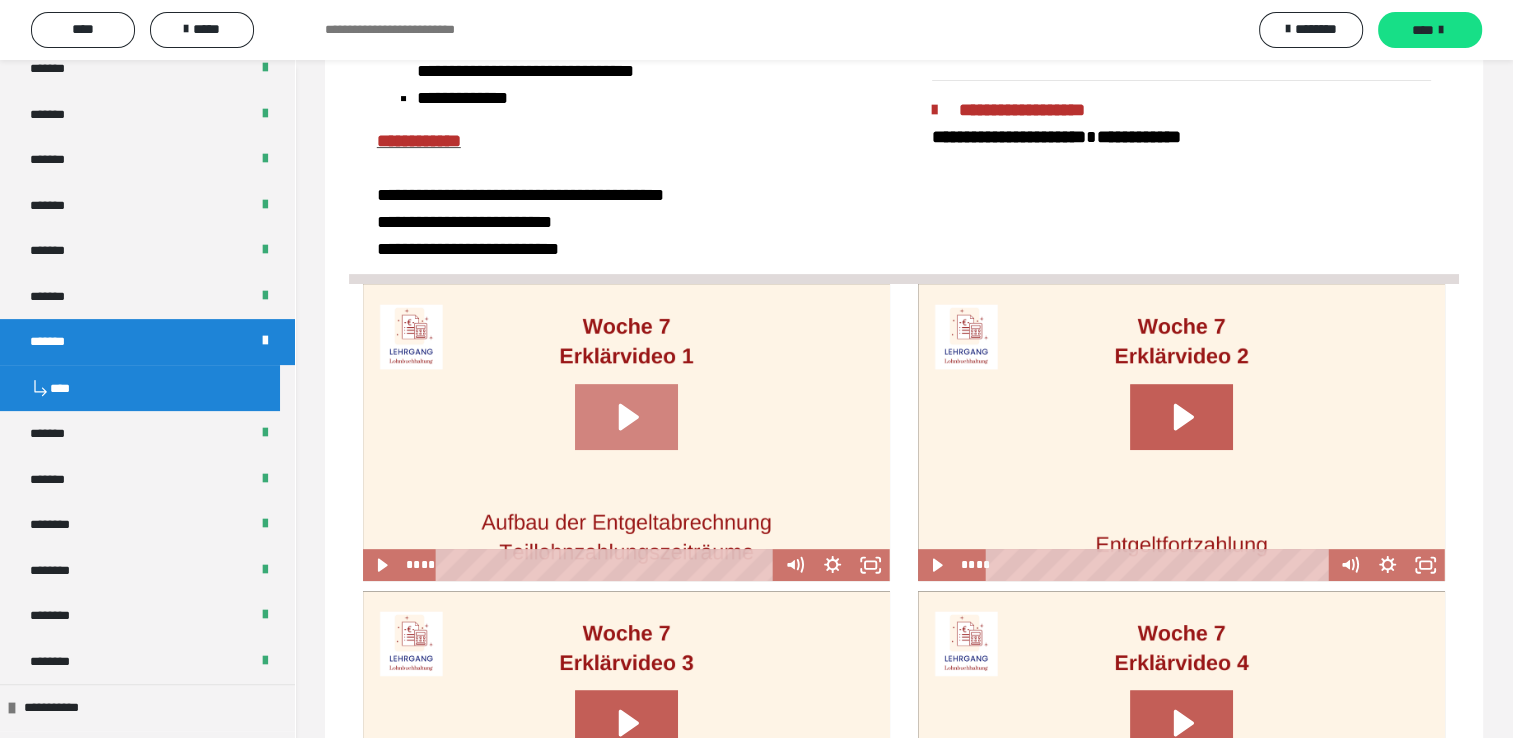 click 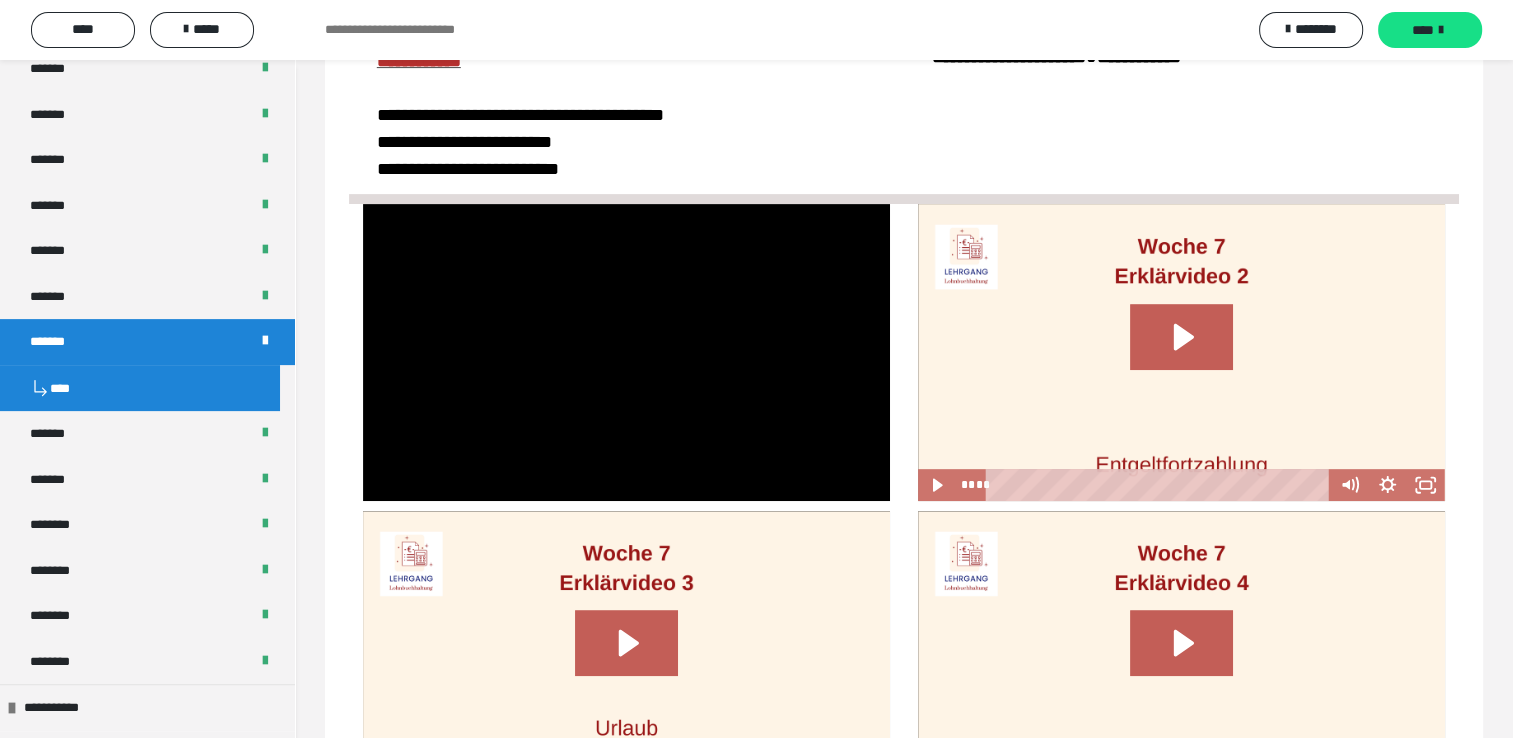 scroll, scrollTop: 800, scrollLeft: 0, axis: vertical 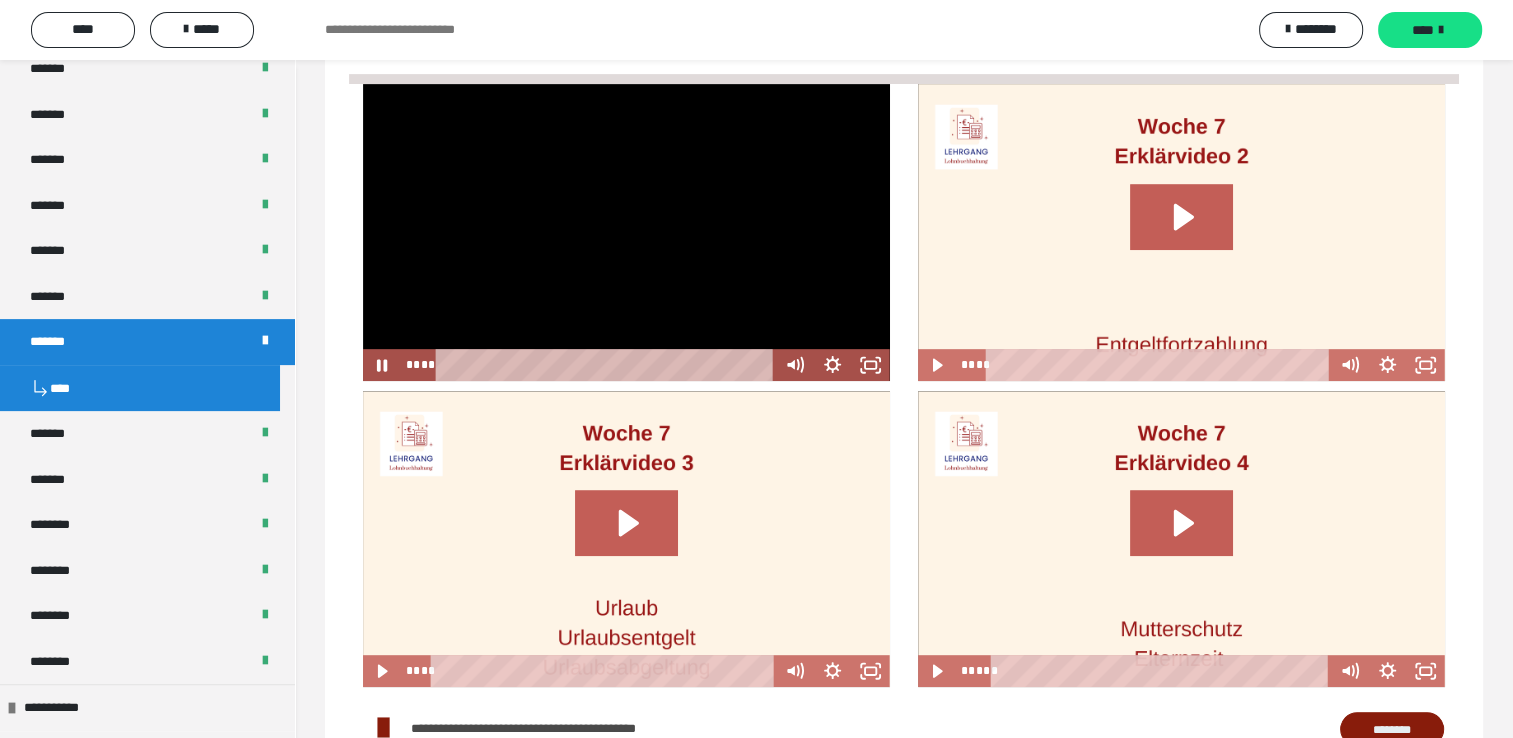 click on "**********" at bounding box center [769, 728] 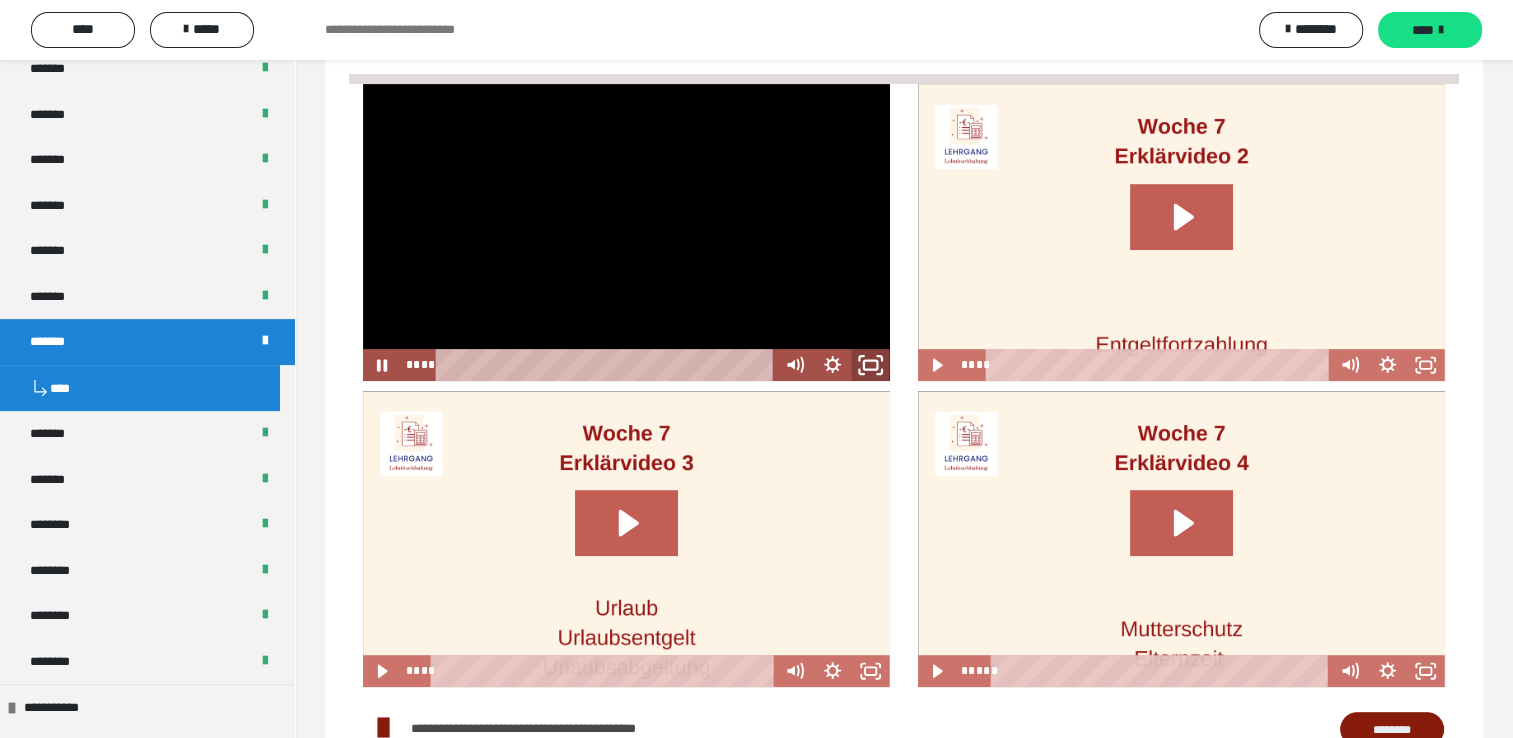 click 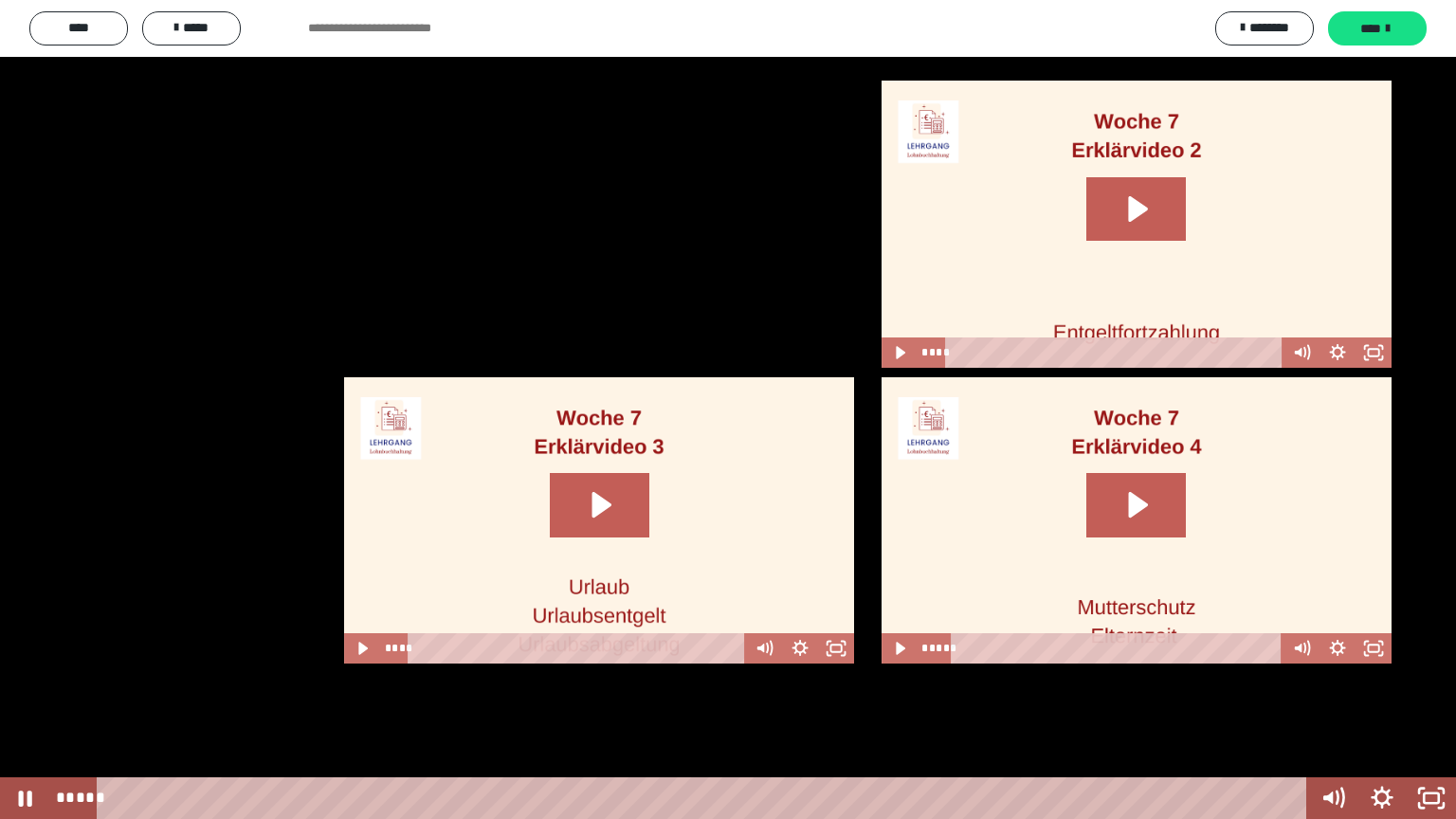 click at bounding box center (728, 410) 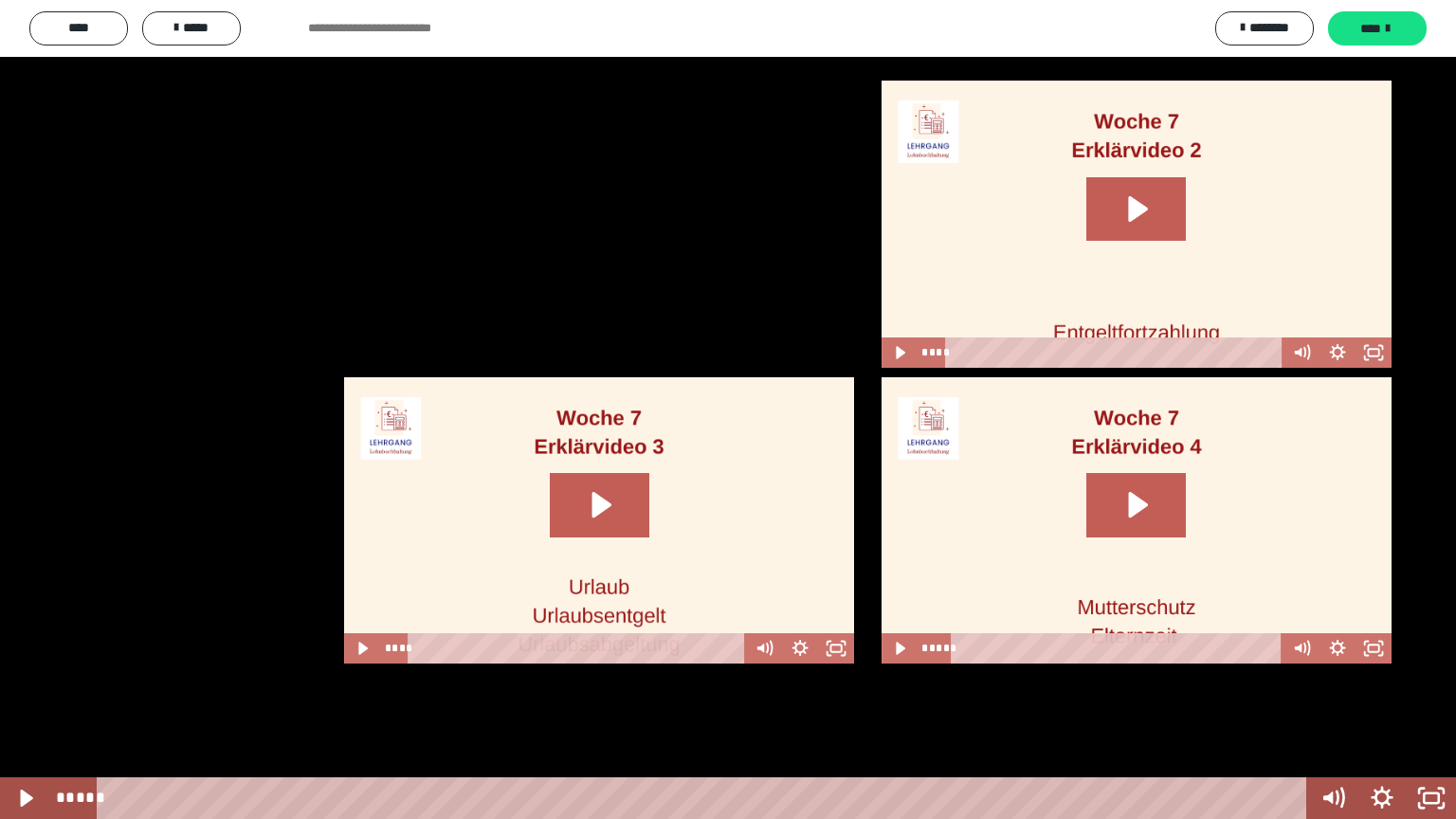 click at bounding box center (728, 410) 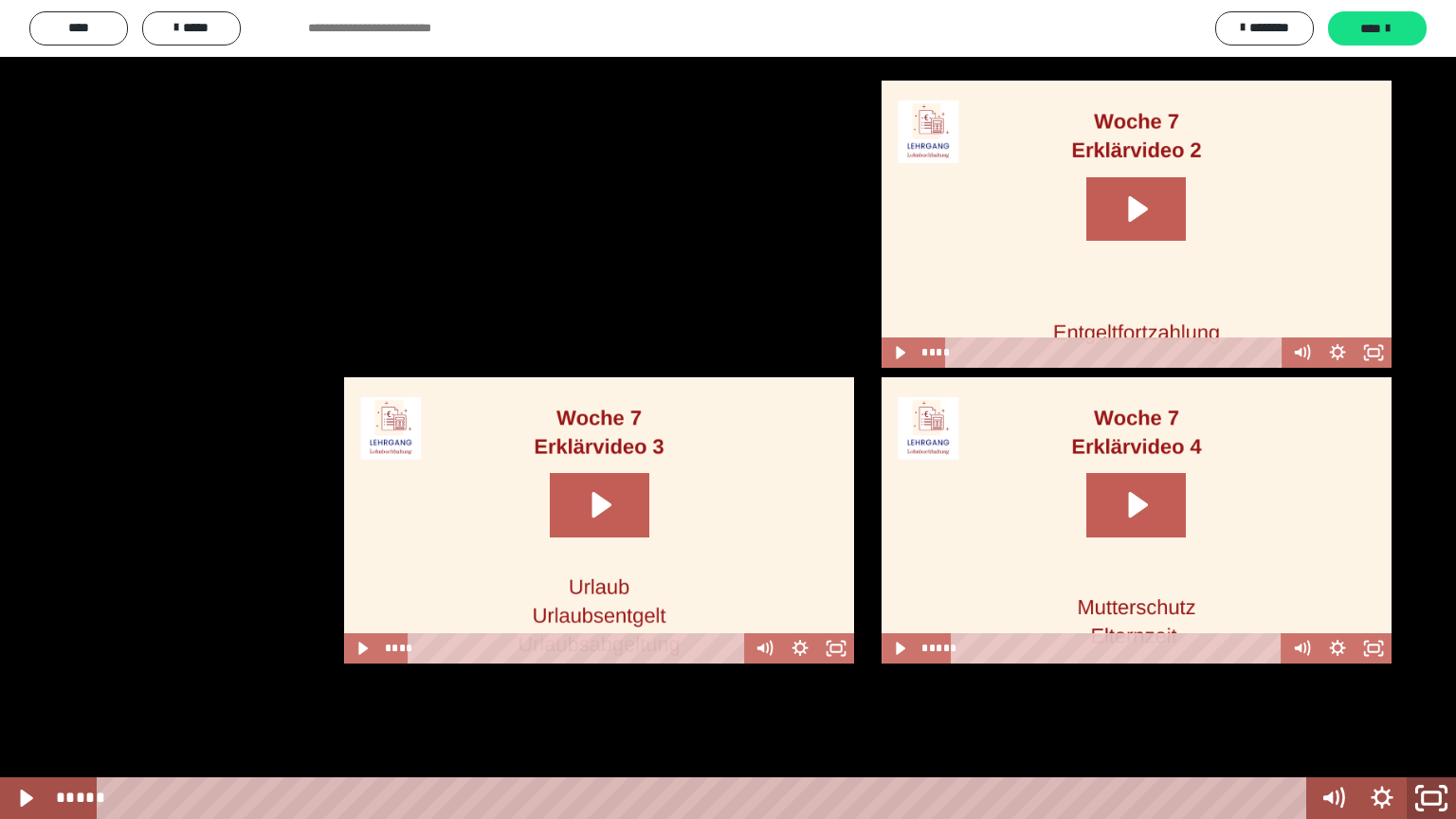 click 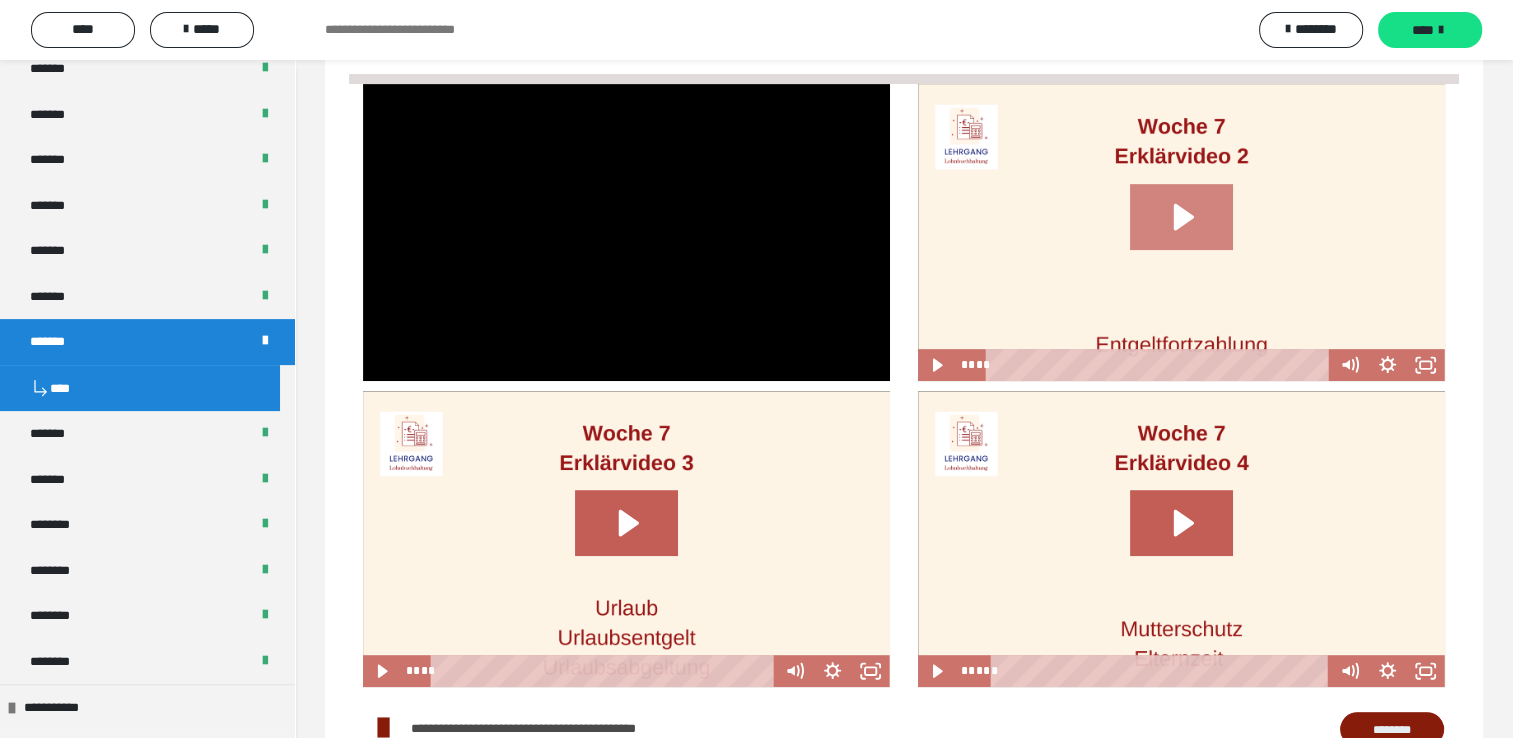 click 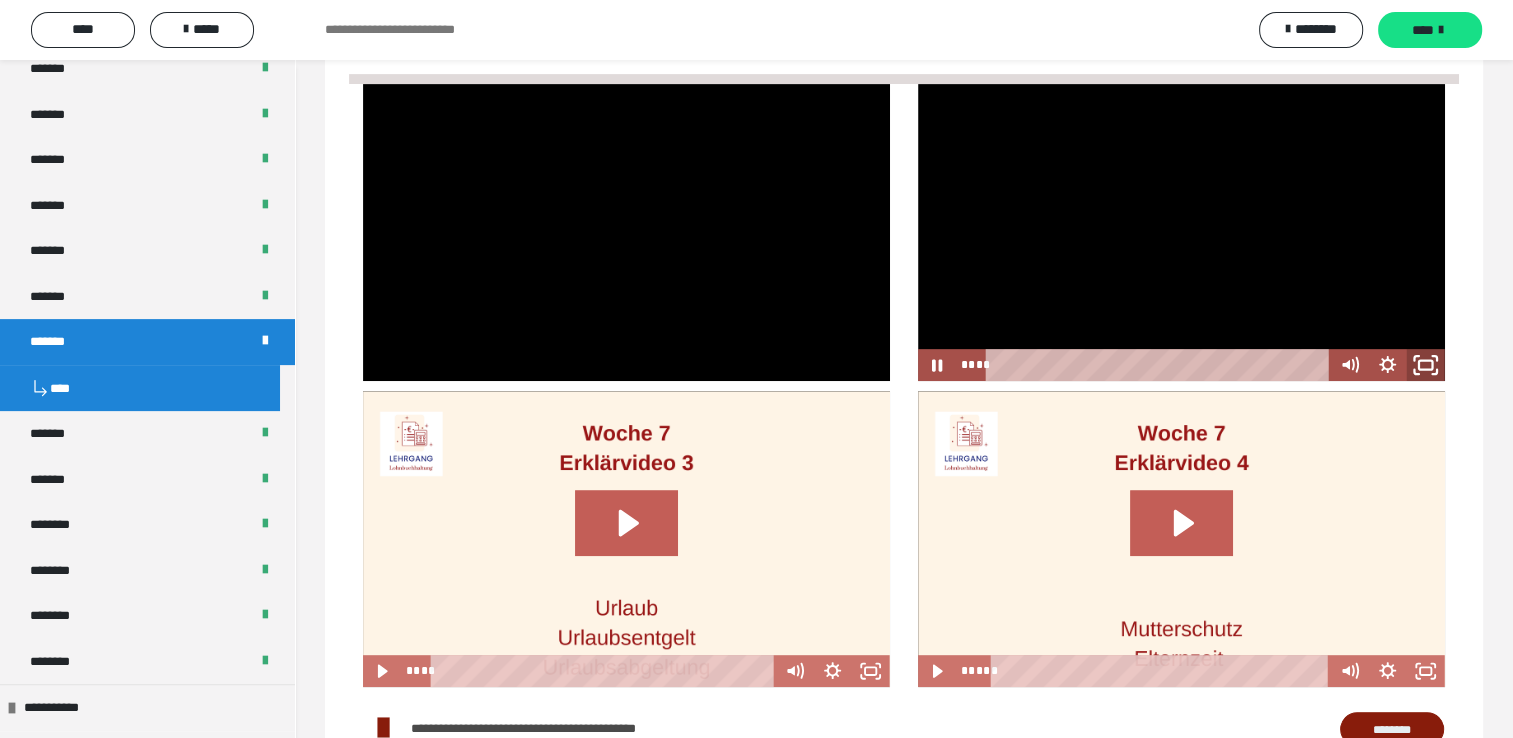 click 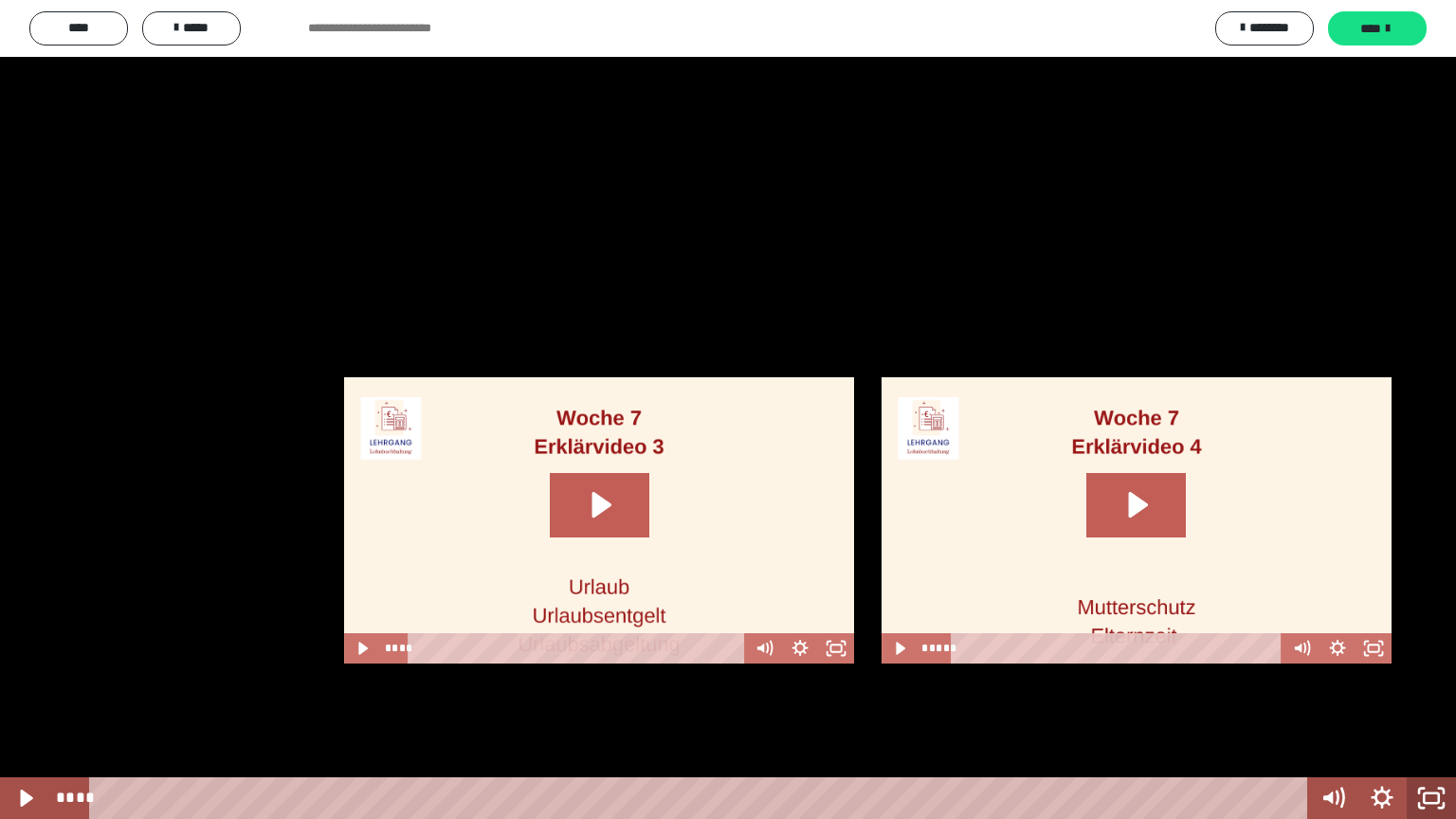 click 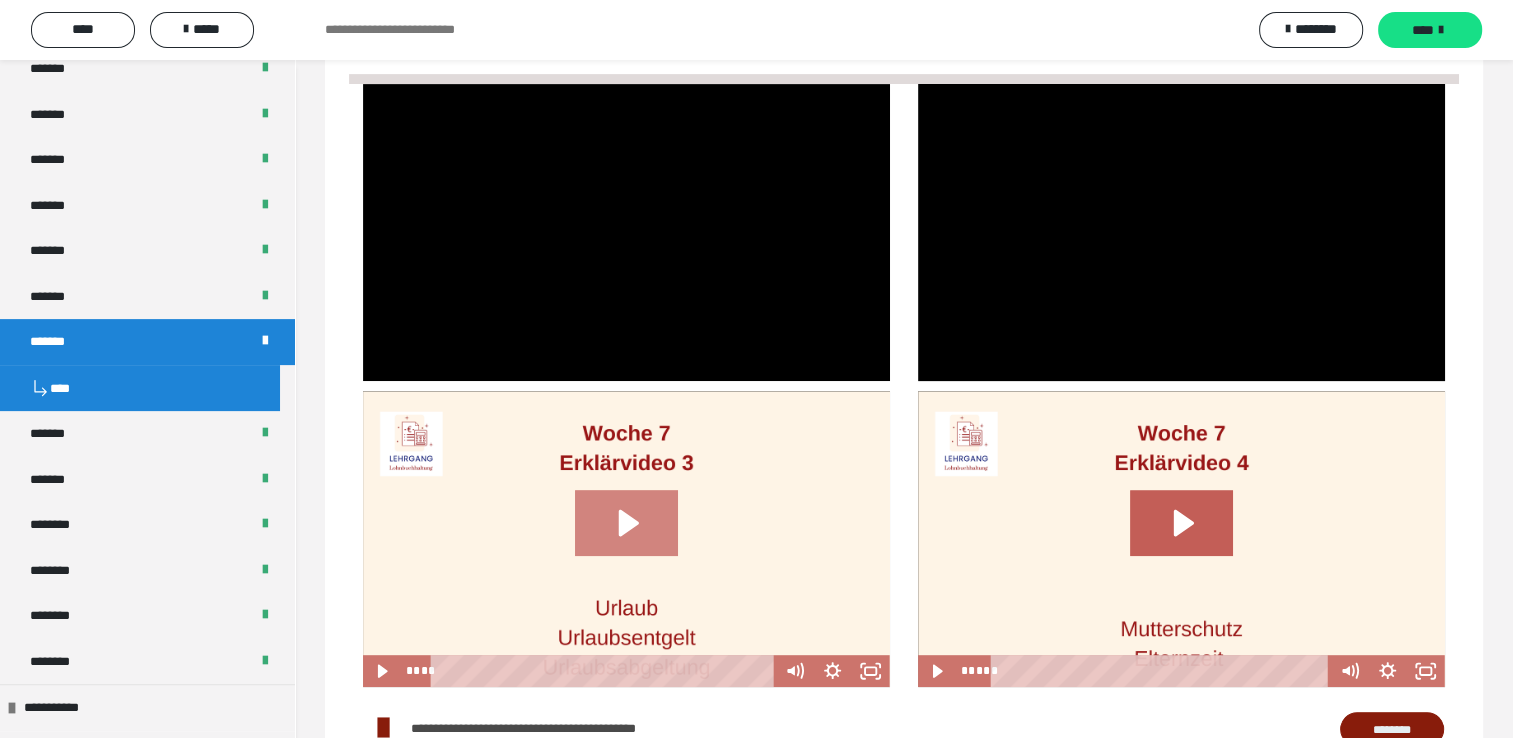 click 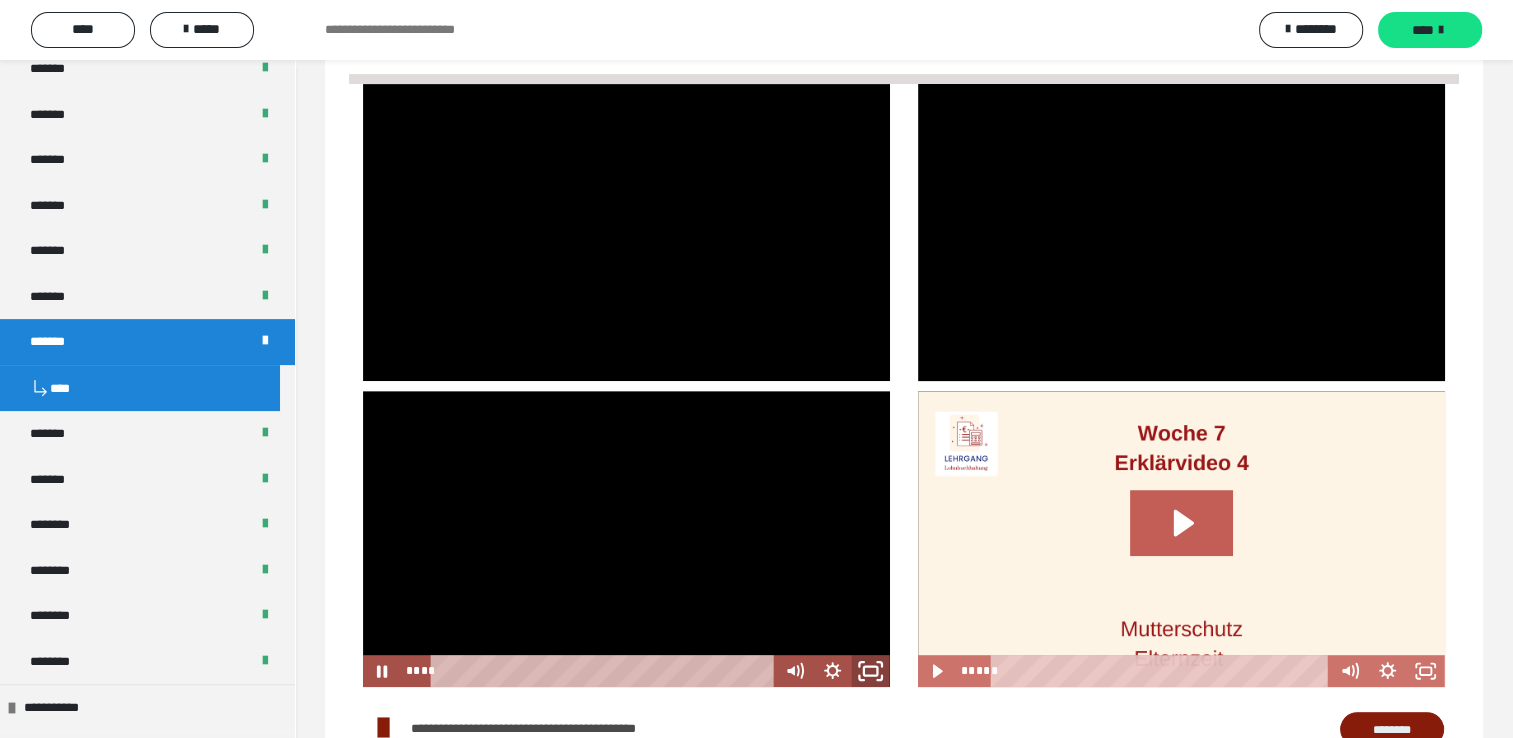 click 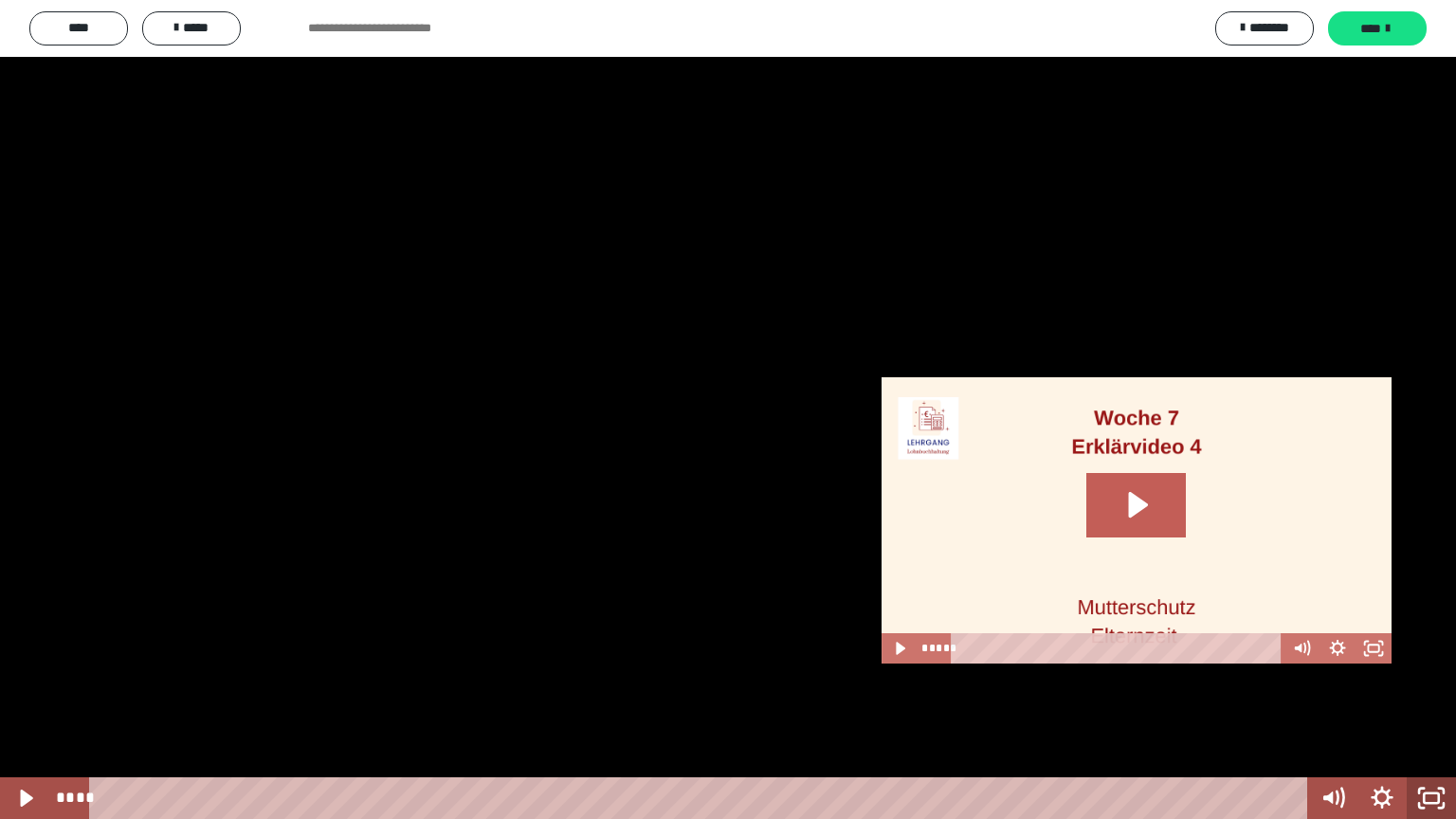 click 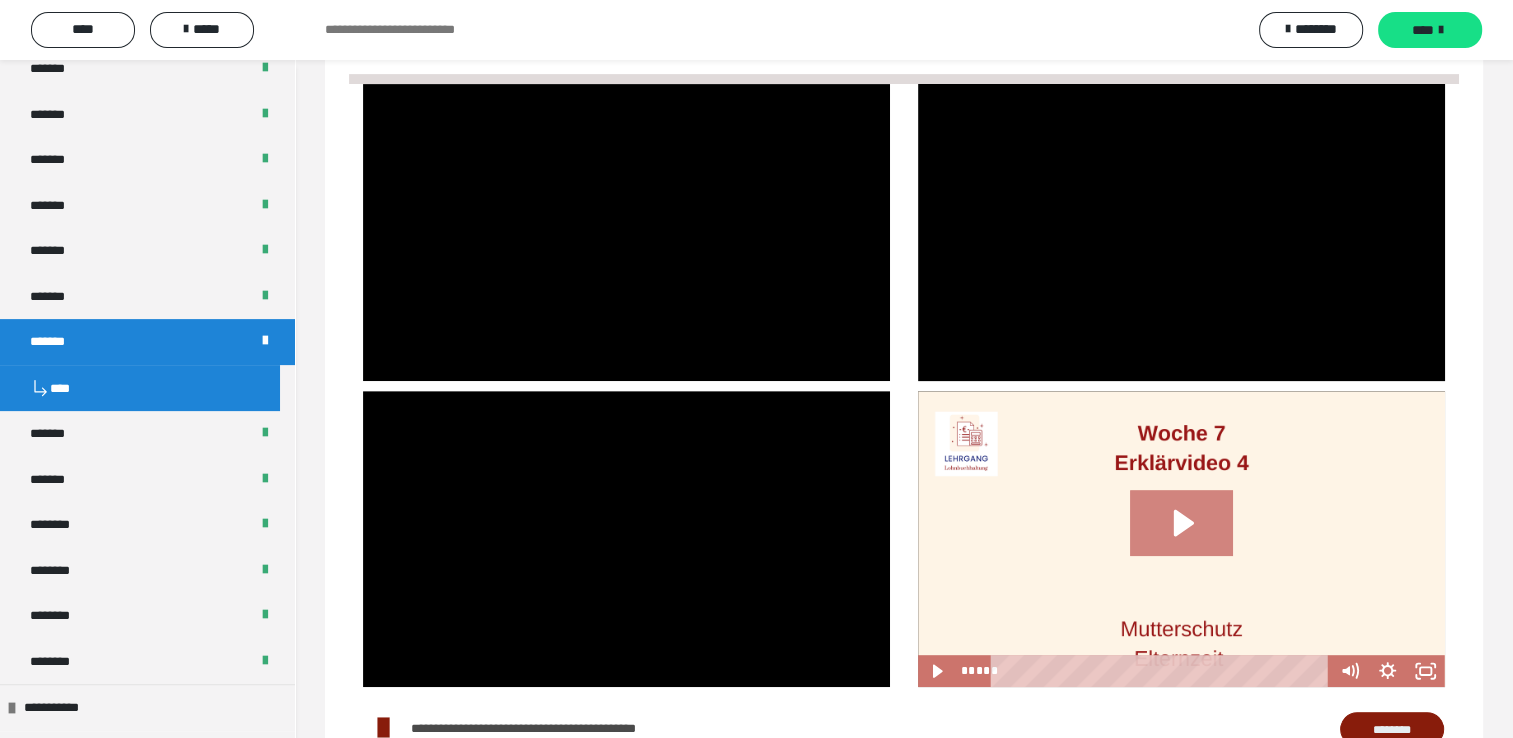 click 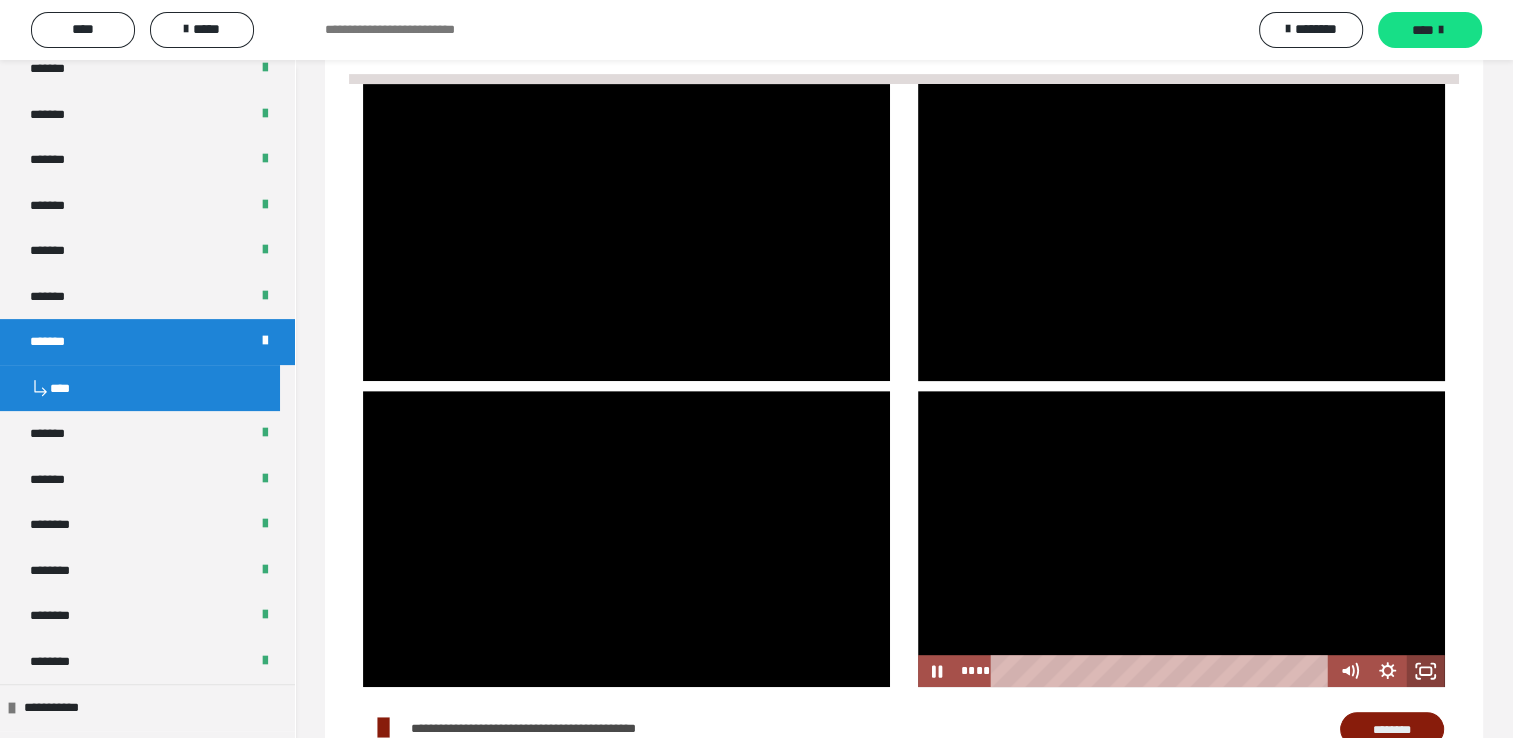 click 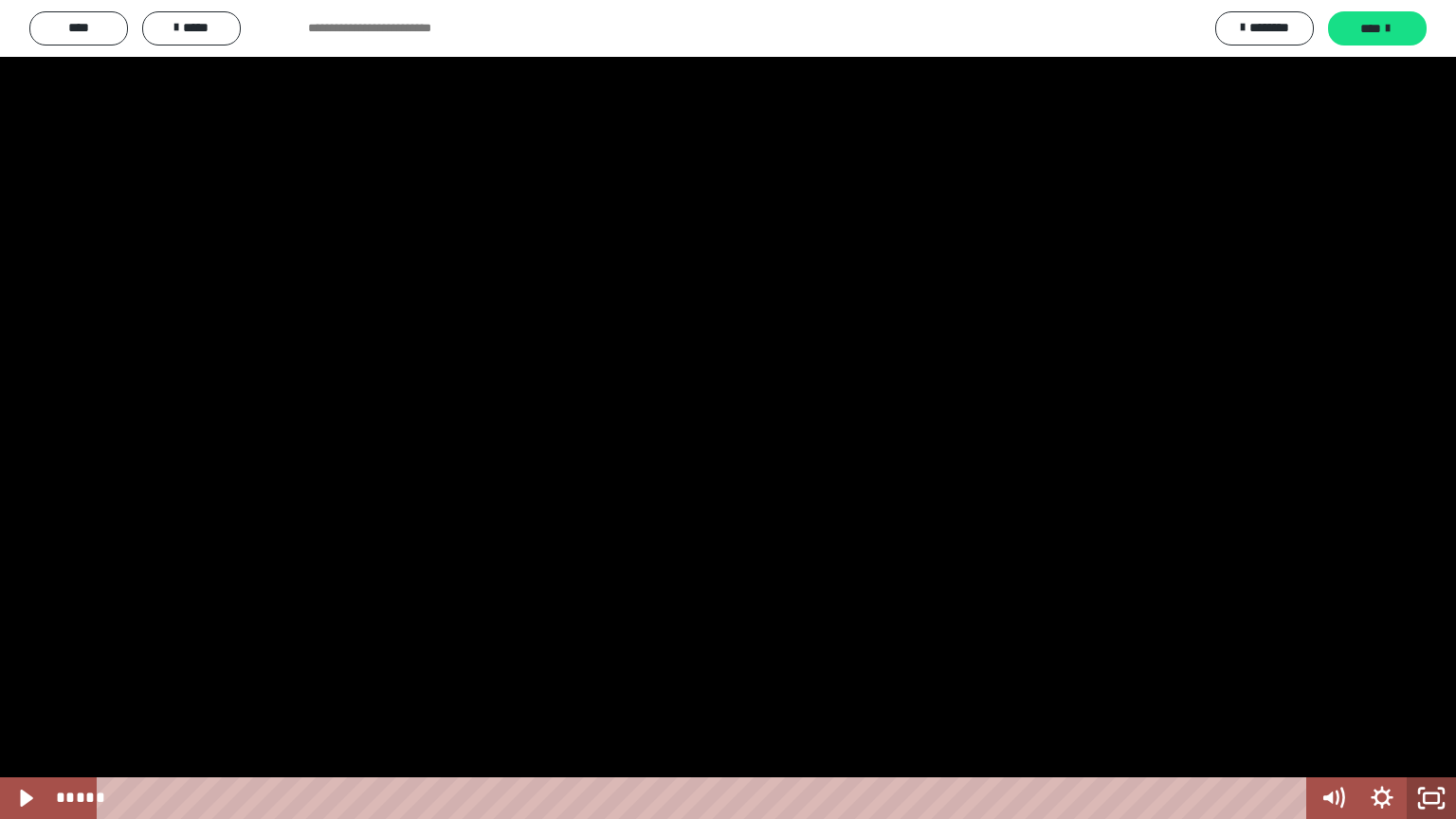 click 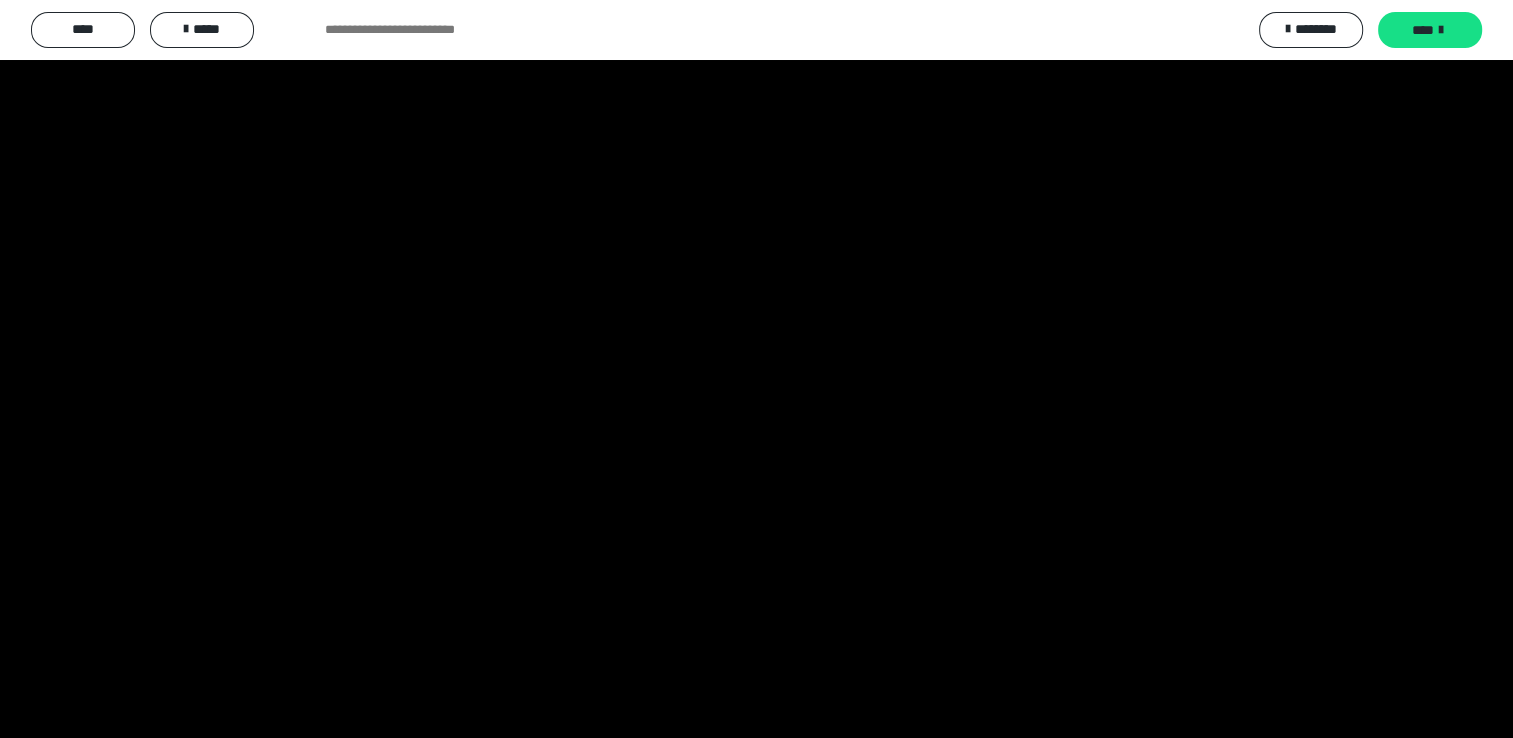 scroll, scrollTop: 736, scrollLeft: 0, axis: vertical 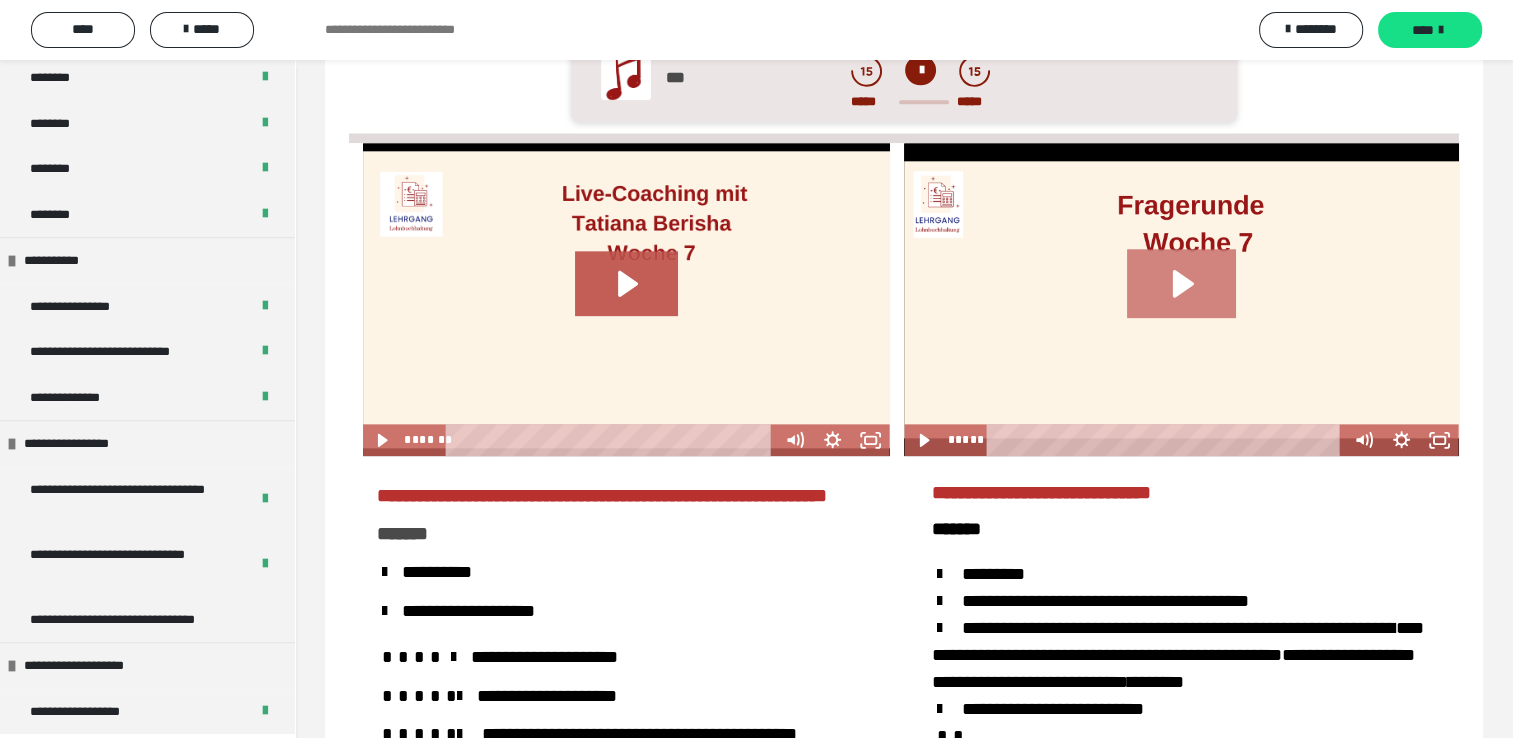 click 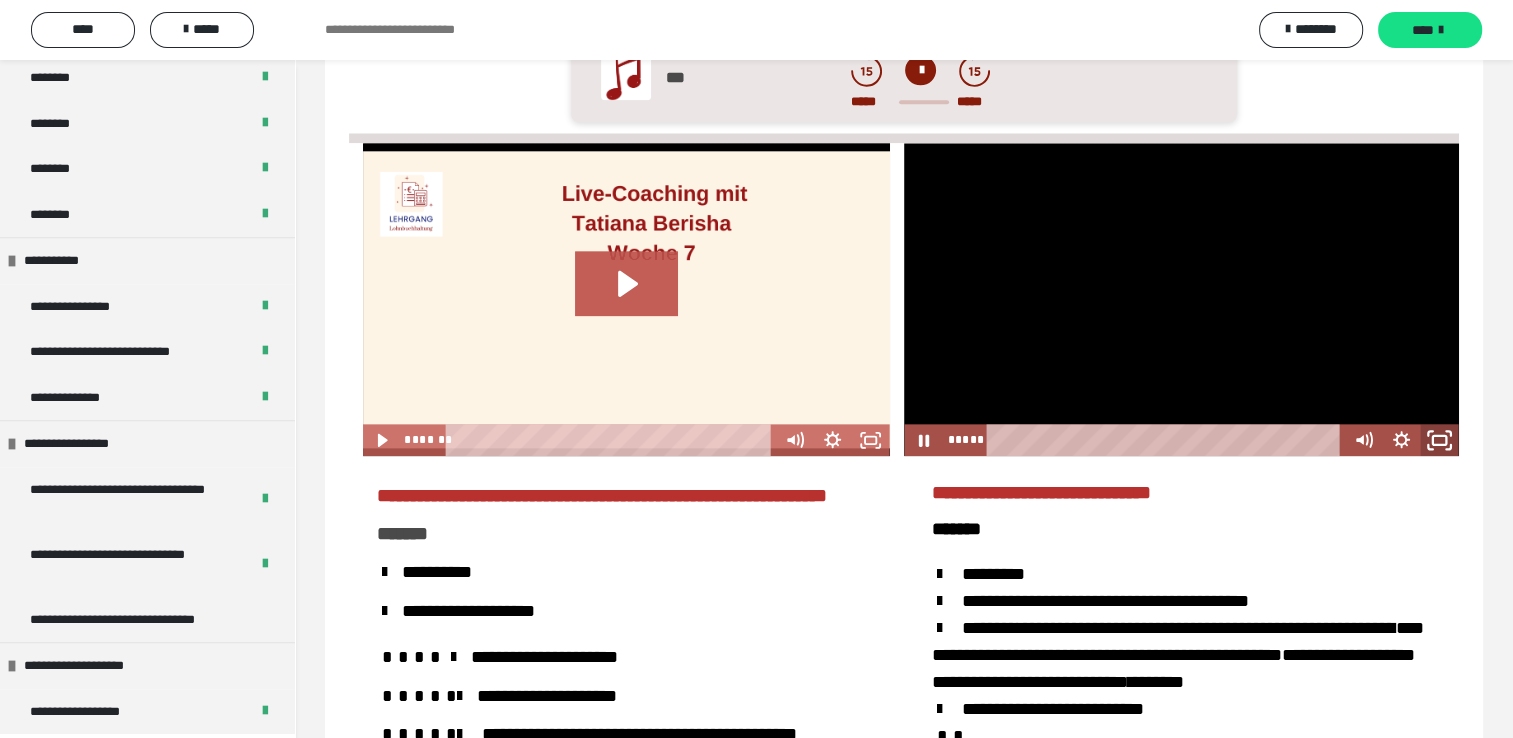 click 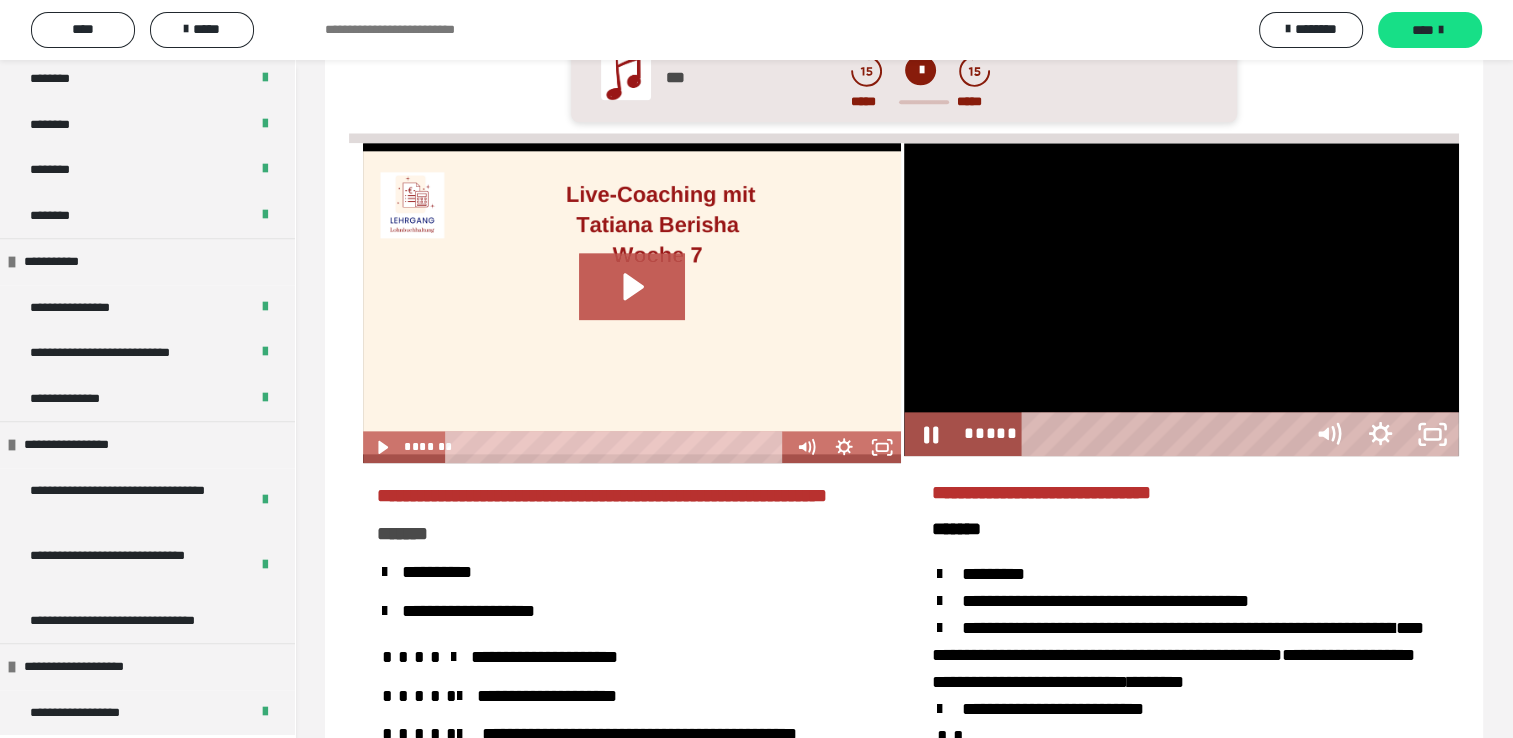 scroll, scrollTop: 857, scrollLeft: 0, axis: vertical 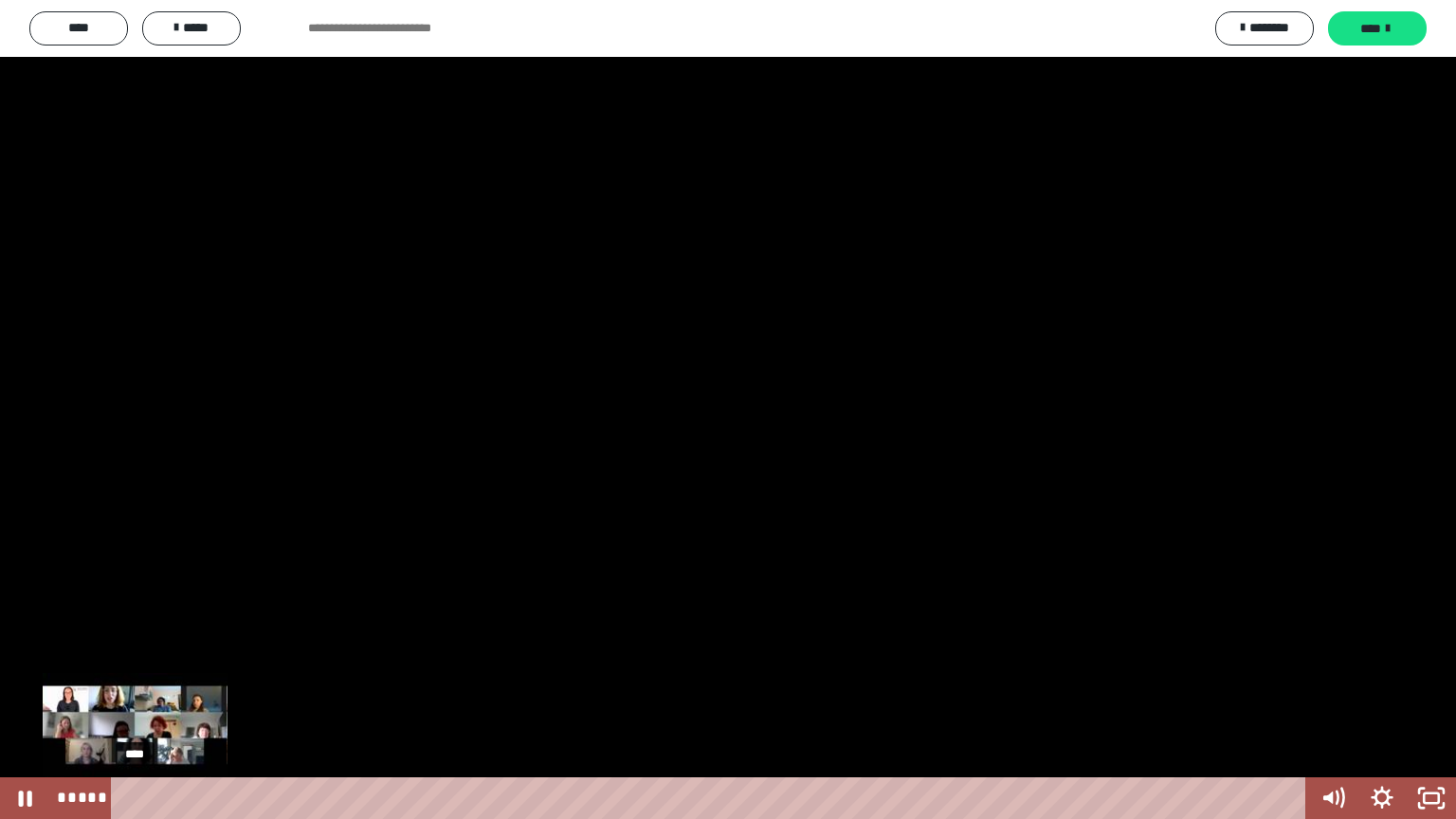 click on "****" at bounding box center [712, 798] 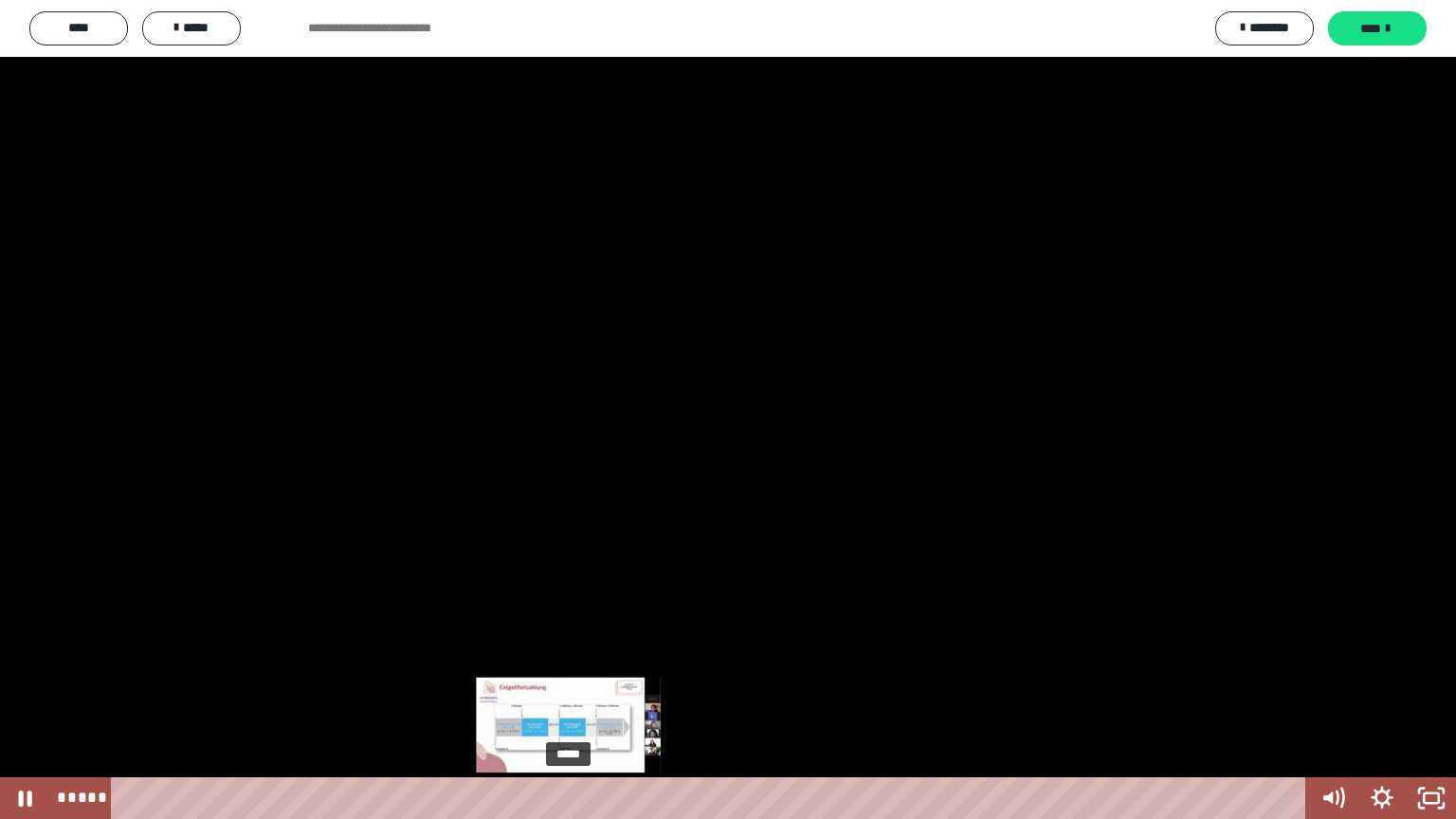 click on "*****" at bounding box center [712, 798] 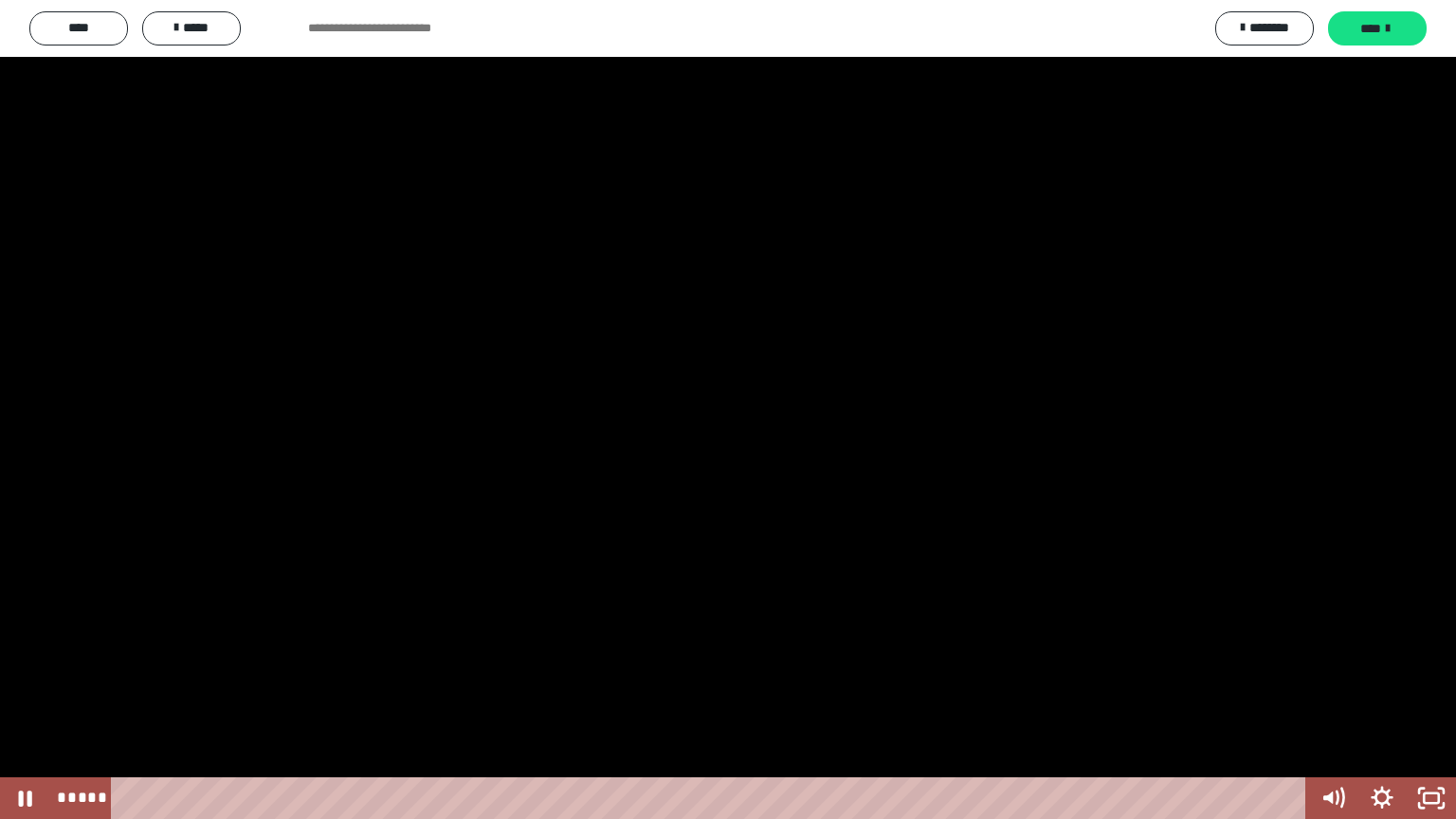 click at bounding box center [728, 410] 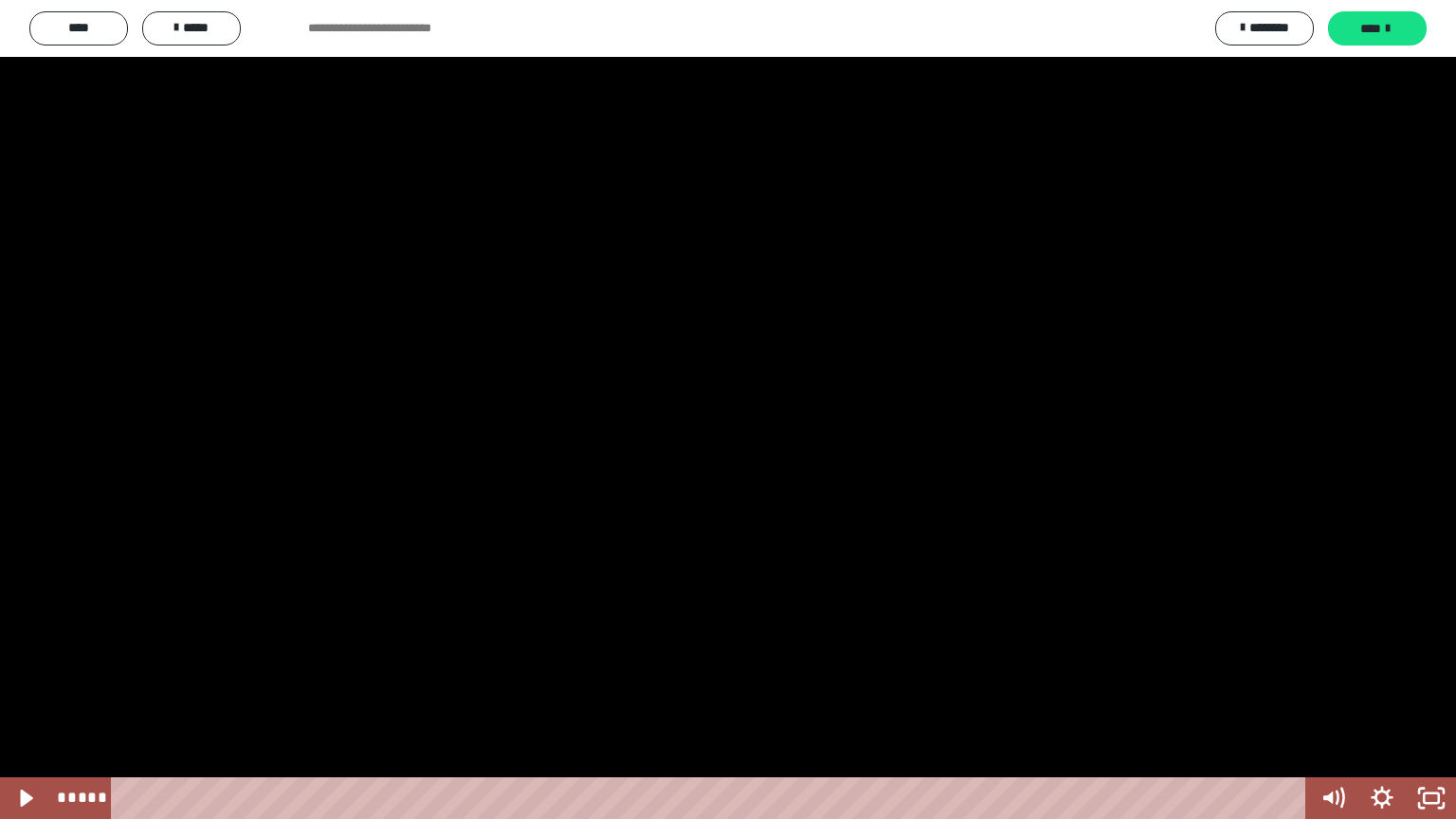 click at bounding box center [728, 410] 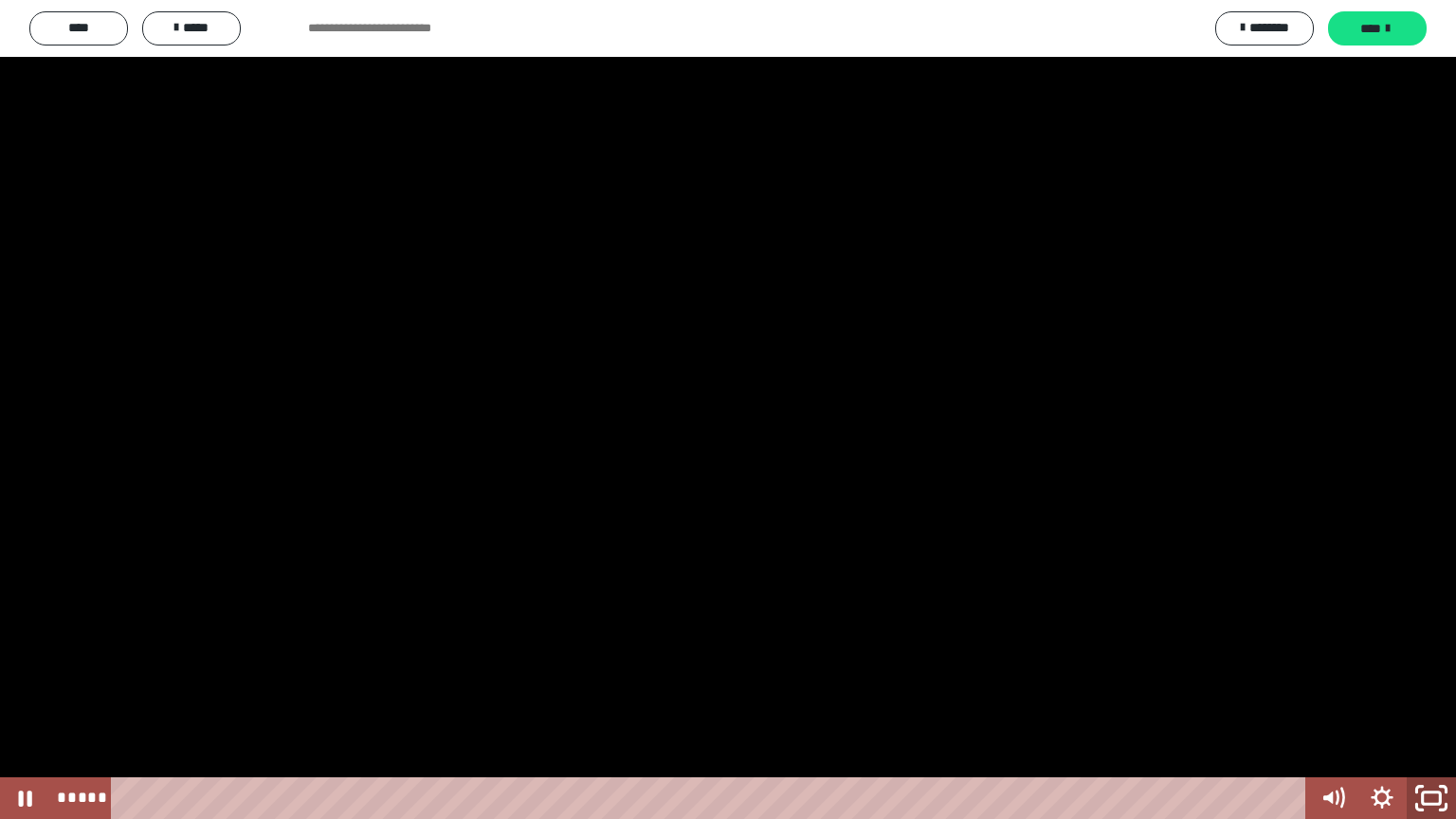 click 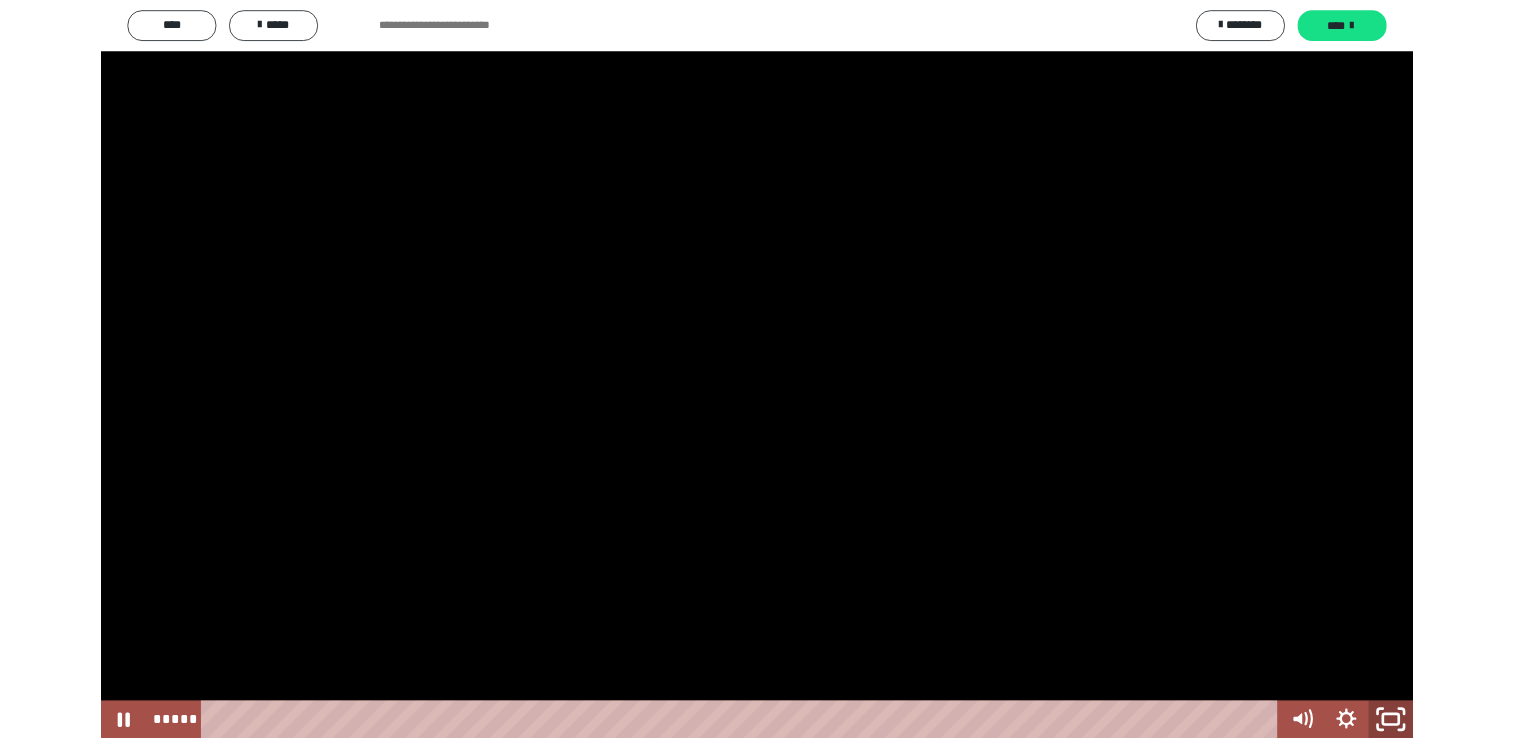 scroll, scrollTop: 983, scrollLeft: 0, axis: vertical 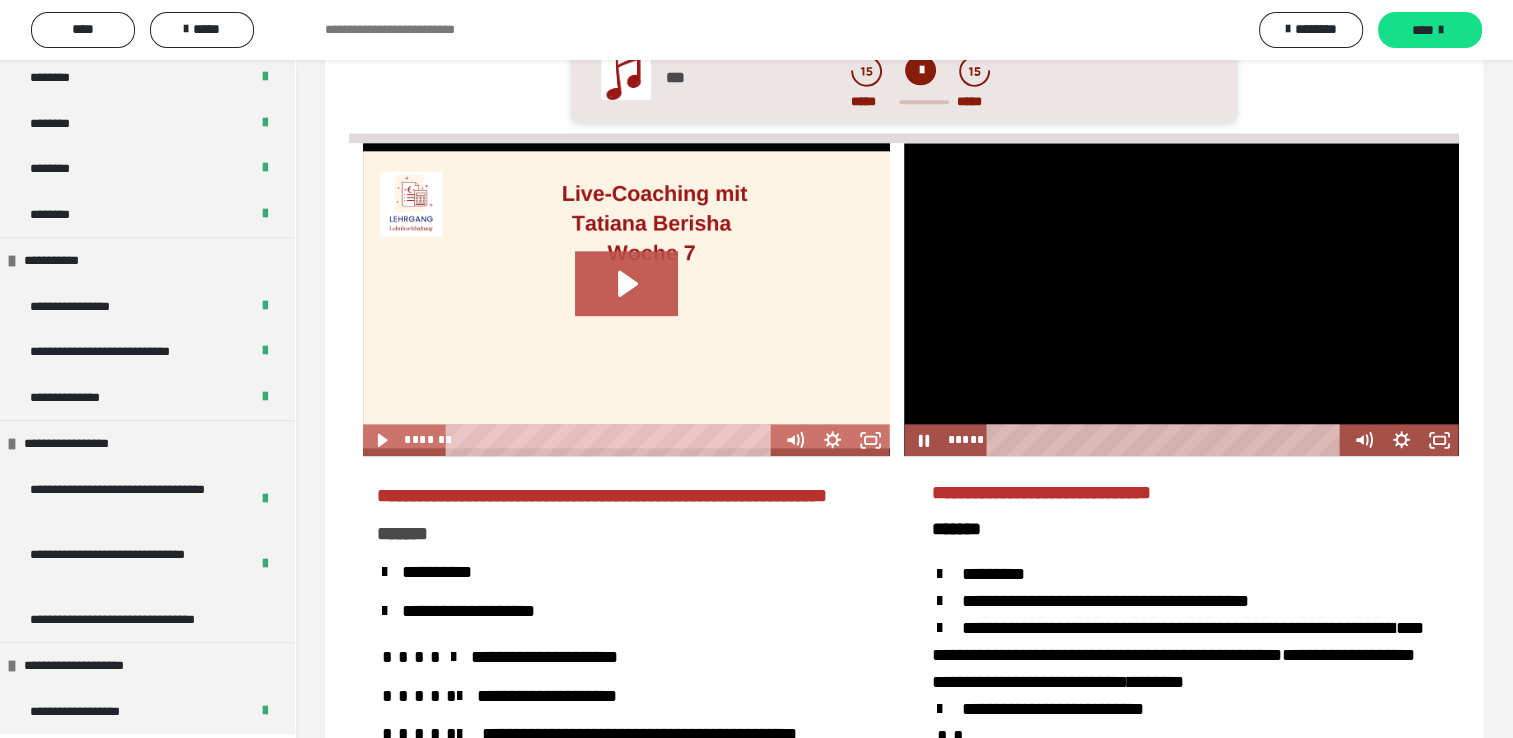 click at bounding box center [1181, 299] 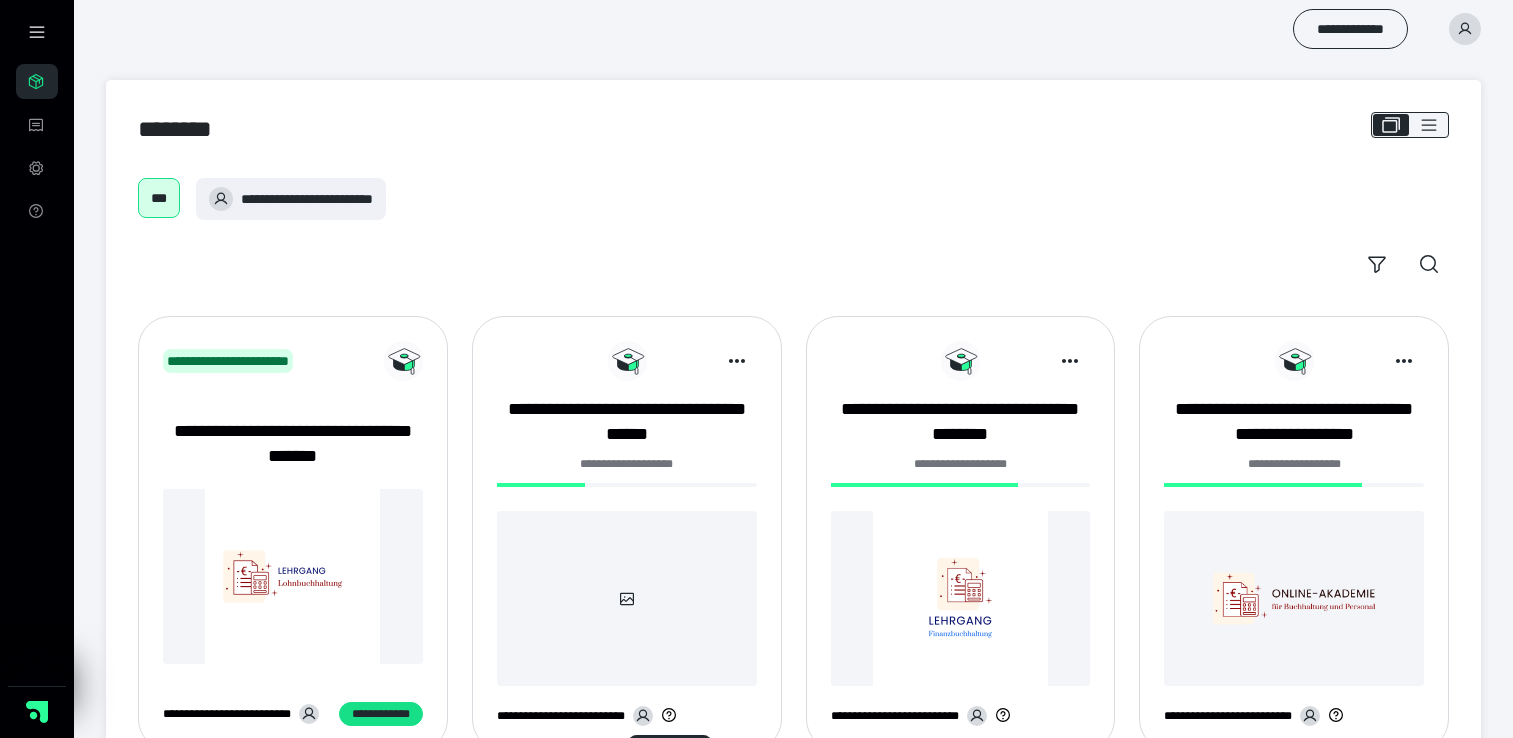 scroll, scrollTop: 527, scrollLeft: 0, axis: vertical 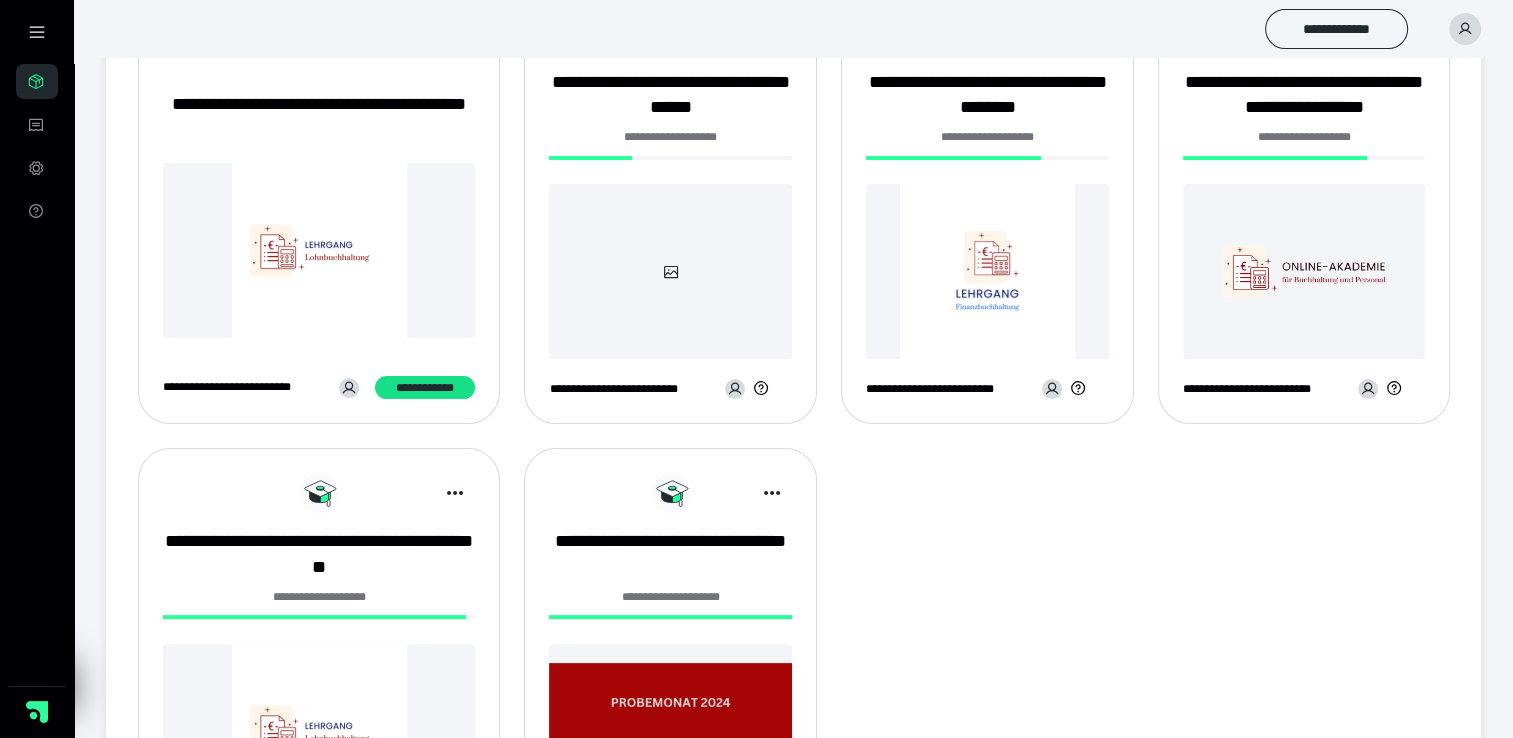 click at bounding box center [670, 271] 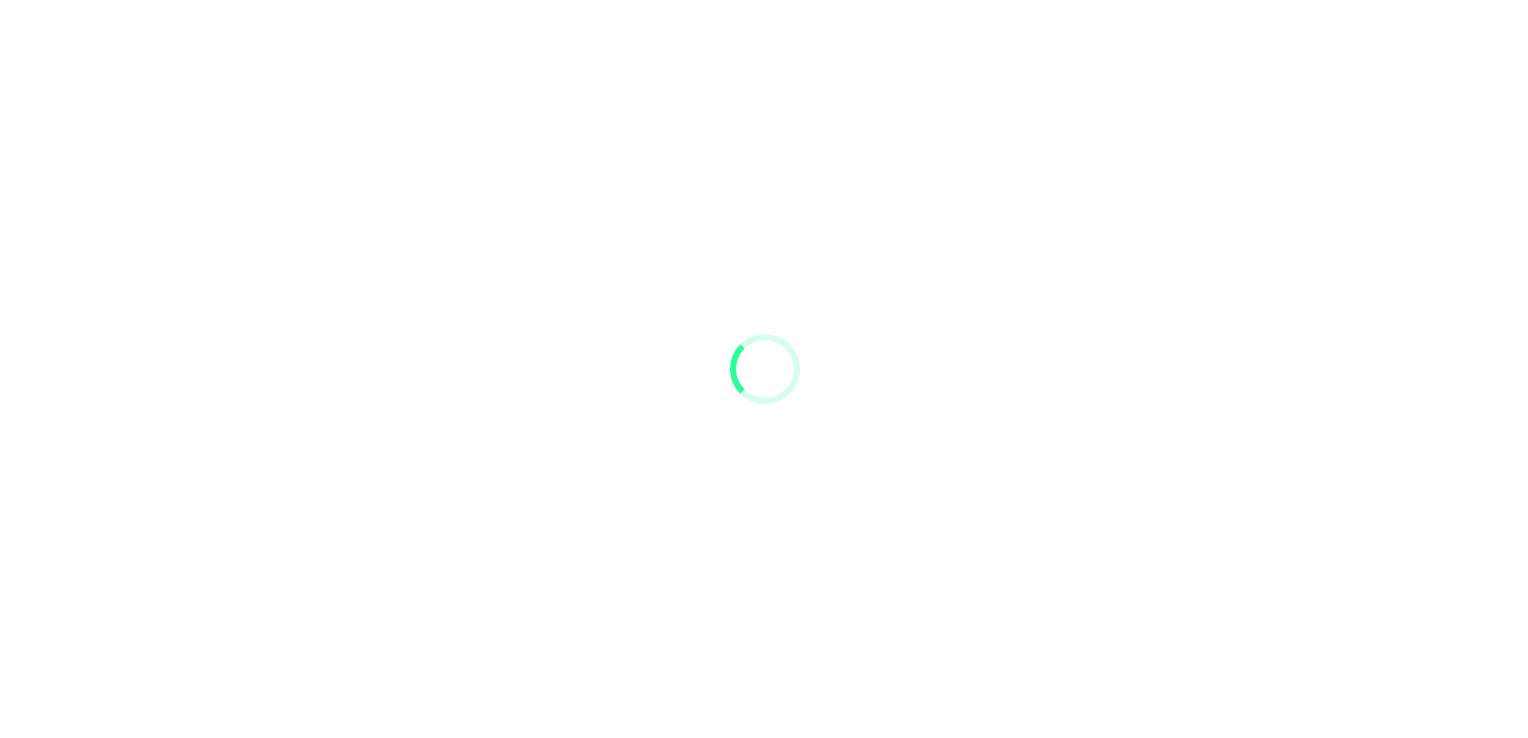 scroll, scrollTop: 0, scrollLeft: 0, axis: both 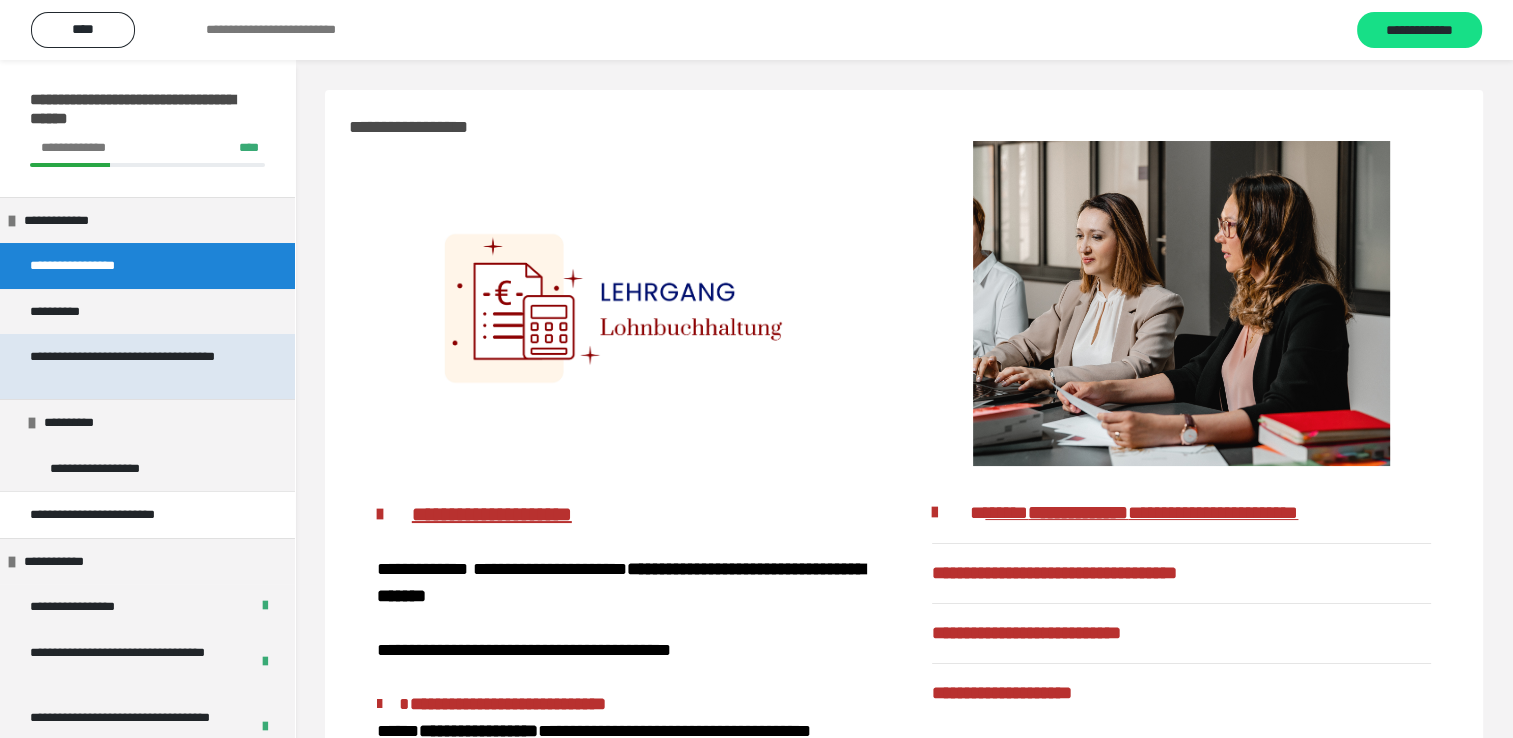 click on "**********" at bounding box center (132, 366) 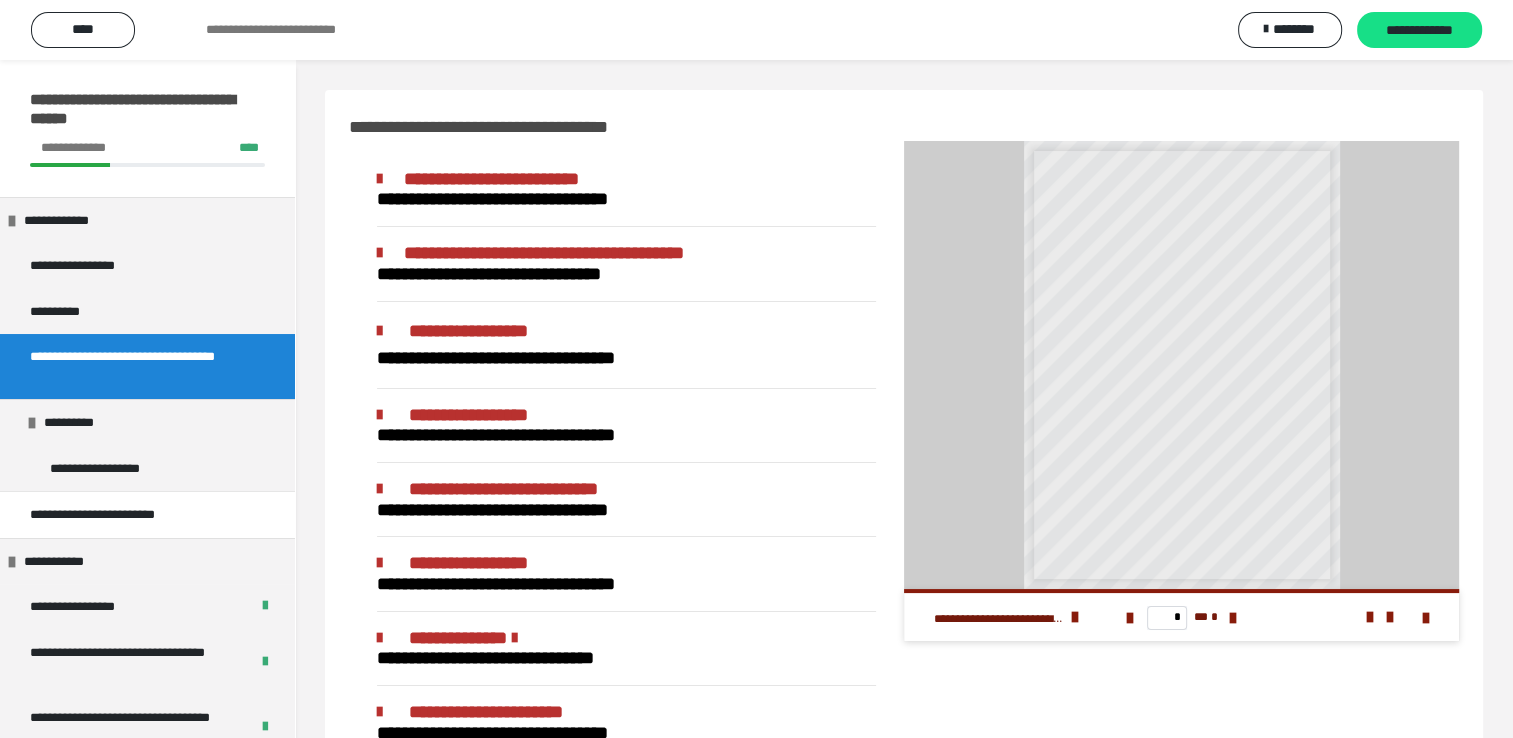 scroll, scrollTop: 100, scrollLeft: 0, axis: vertical 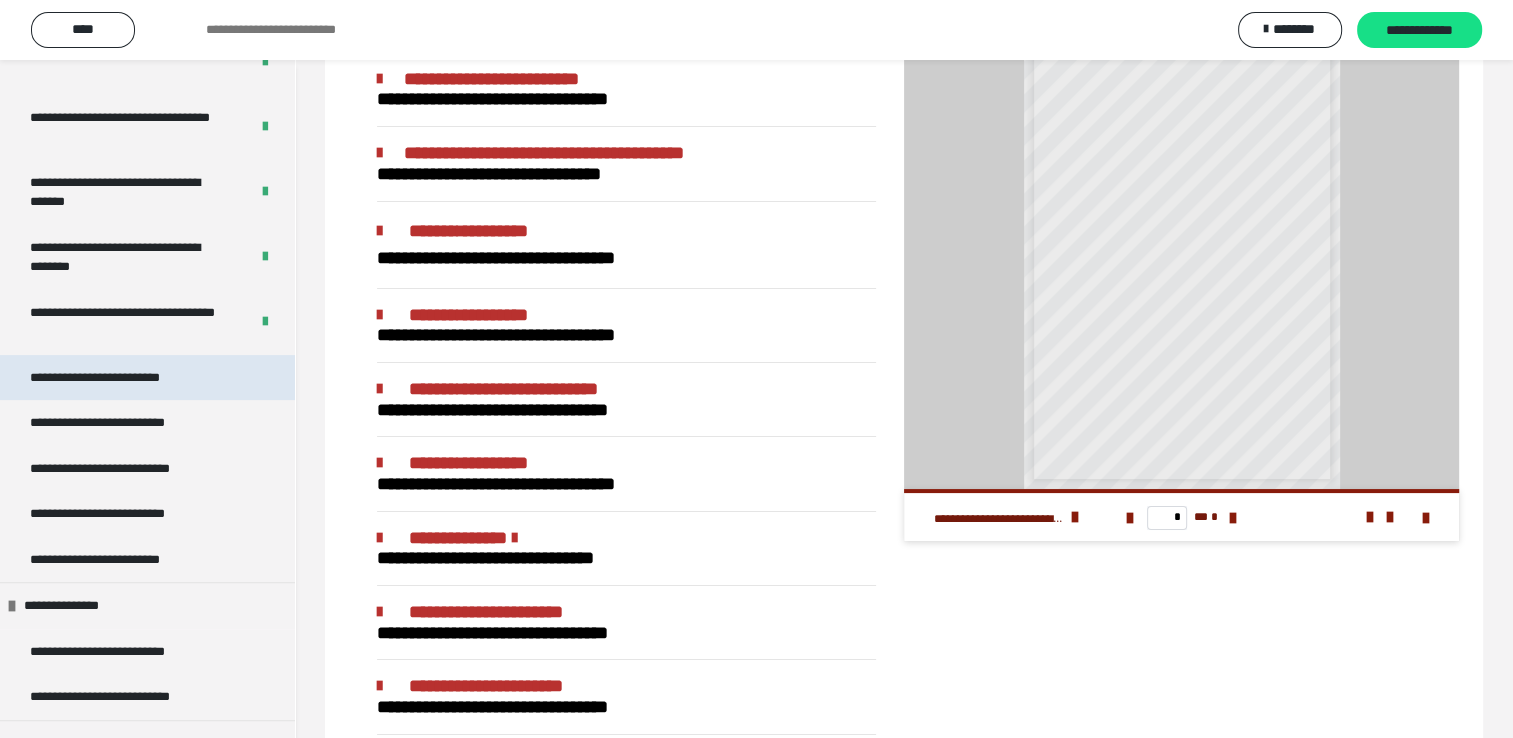click on "**********" at bounding box center (124, 378) 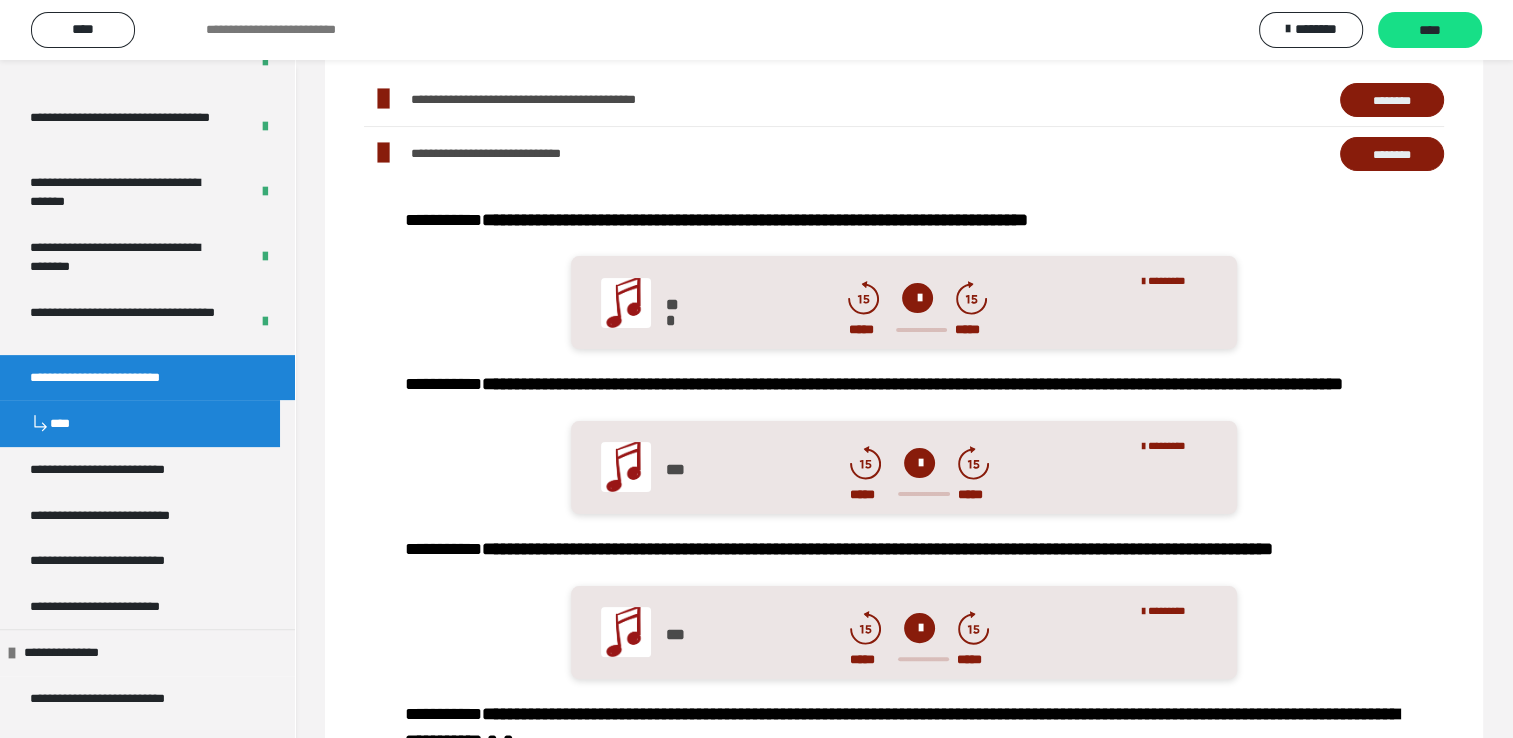 scroll, scrollTop: 200, scrollLeft: 0, axis: vertical 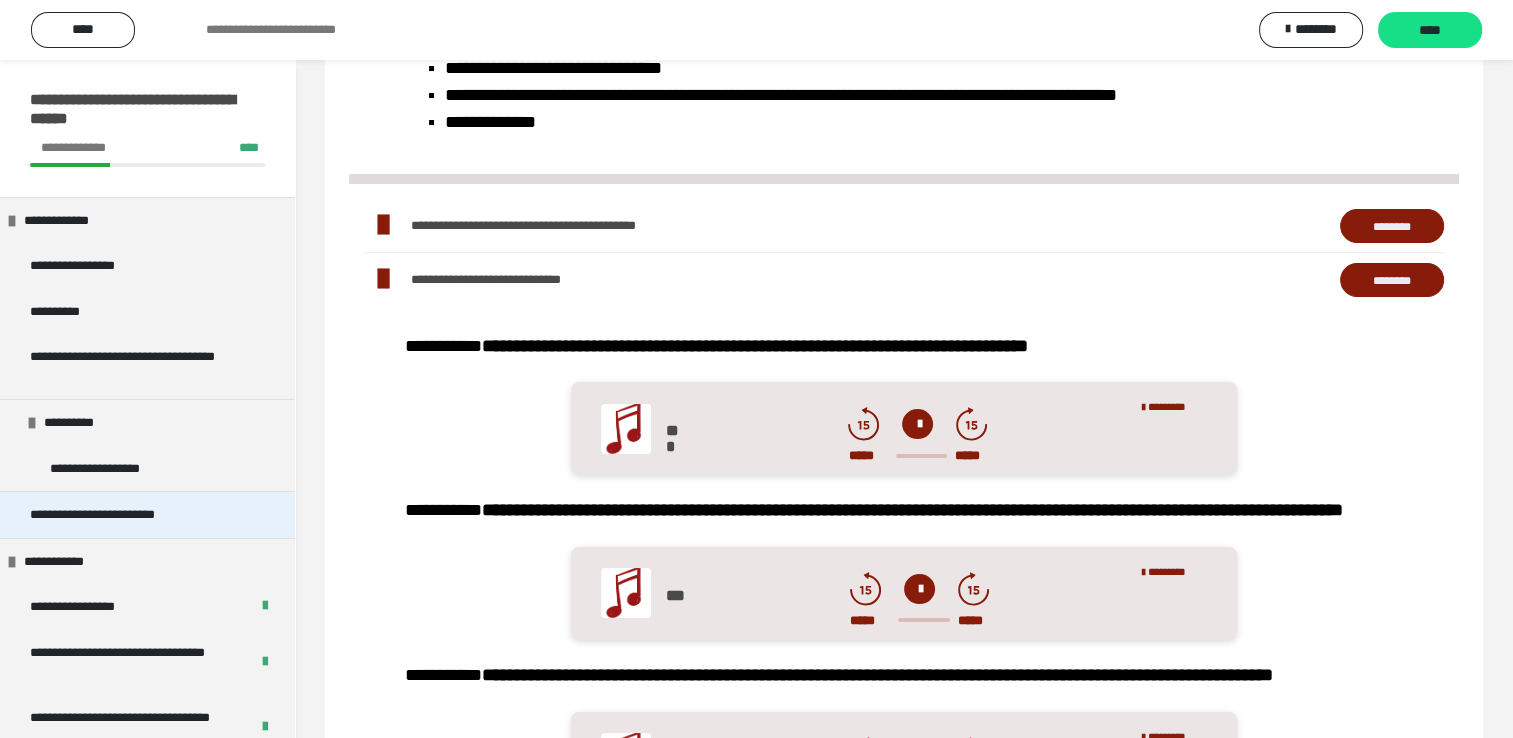 click on "**********" at bounding box center [124, 515] 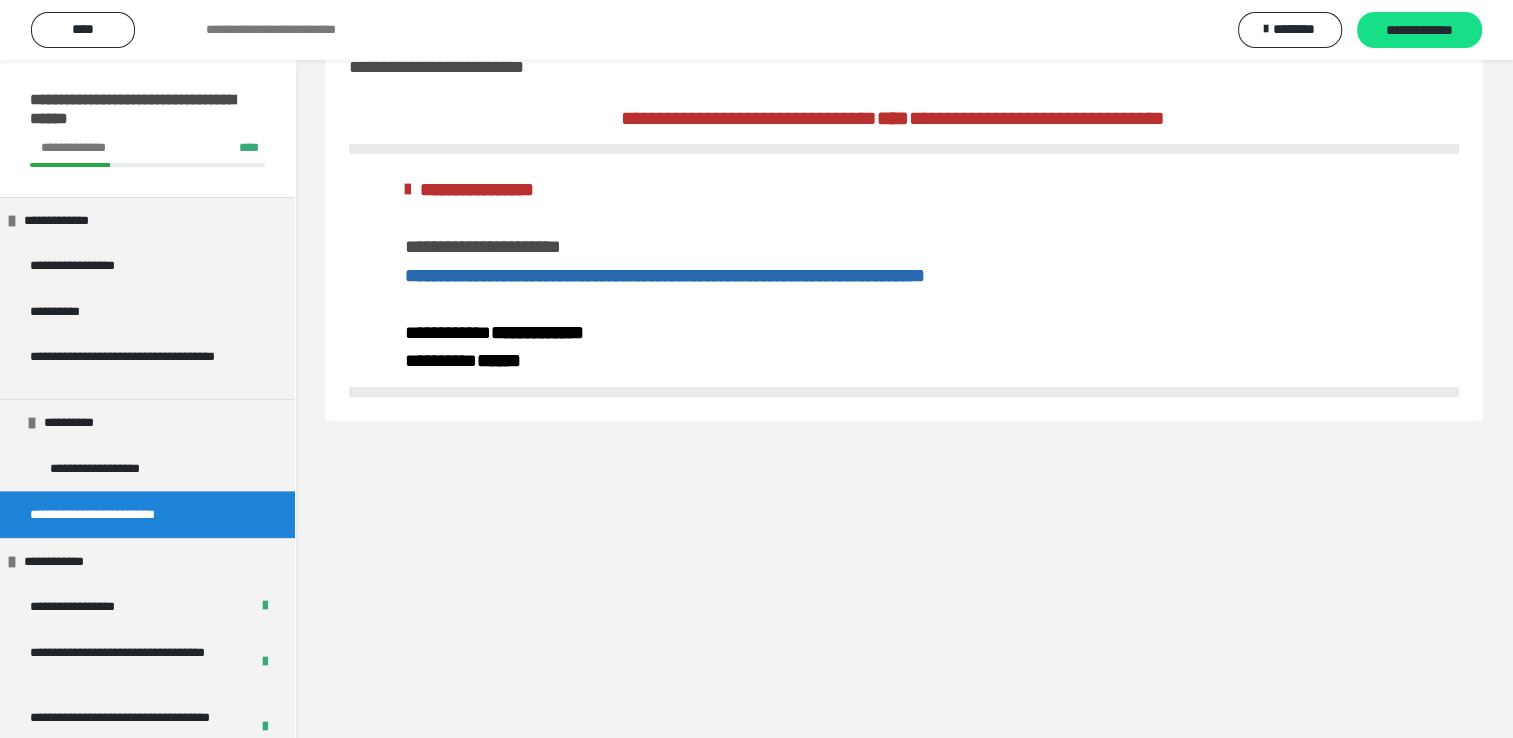scroll, scrollTop: 60, scrollLeft: 0, axis: vertical 